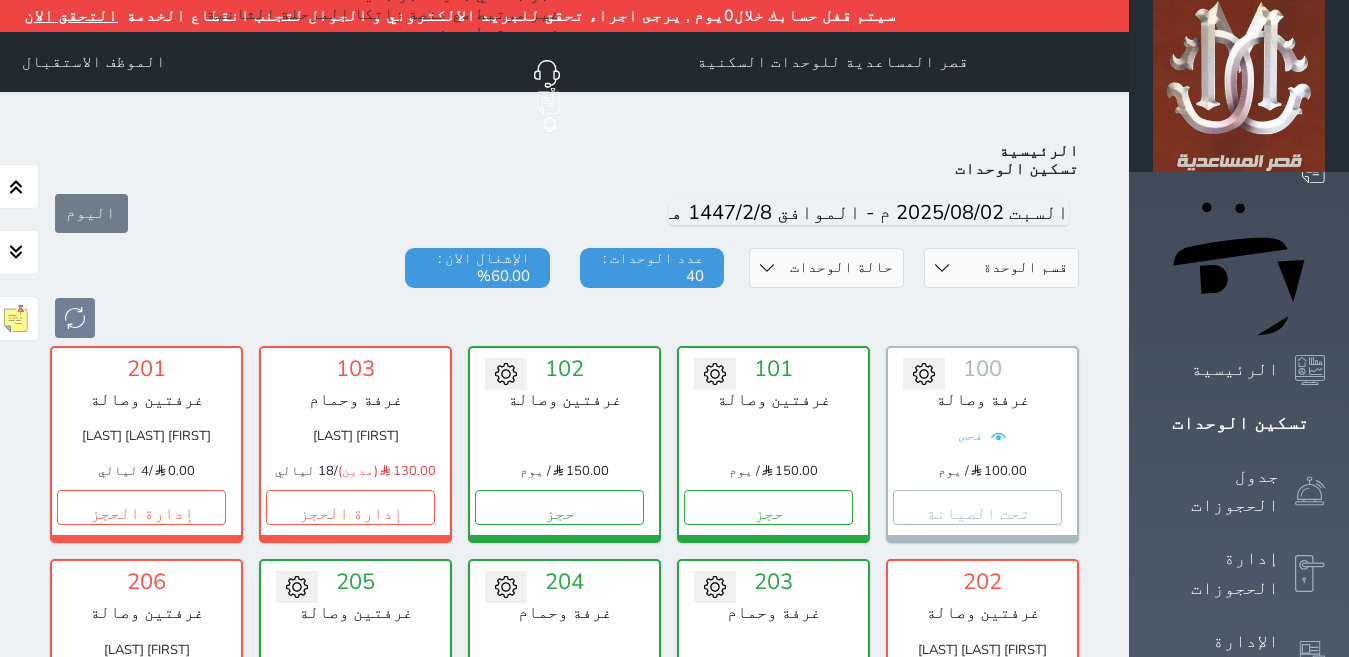 scroll, scrollTop: 110, scrollLeft: 0, axis: vertical 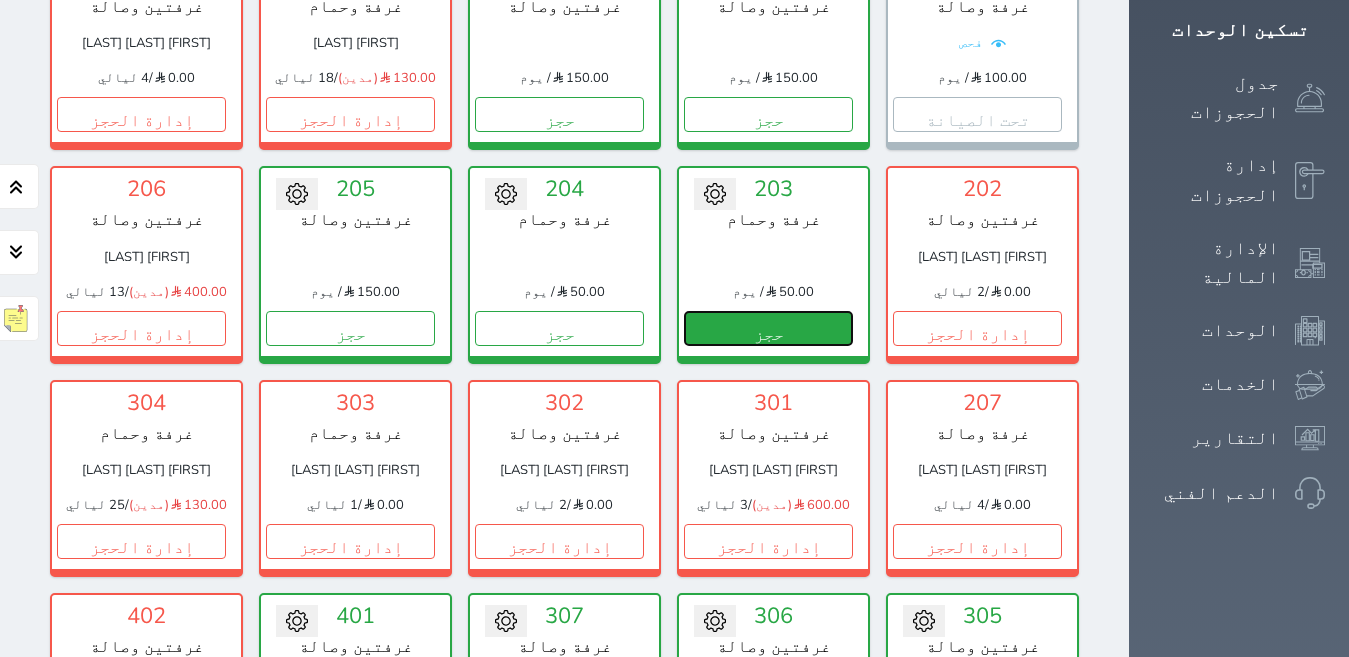 click on "حجز" at bounding box center (768, 328) 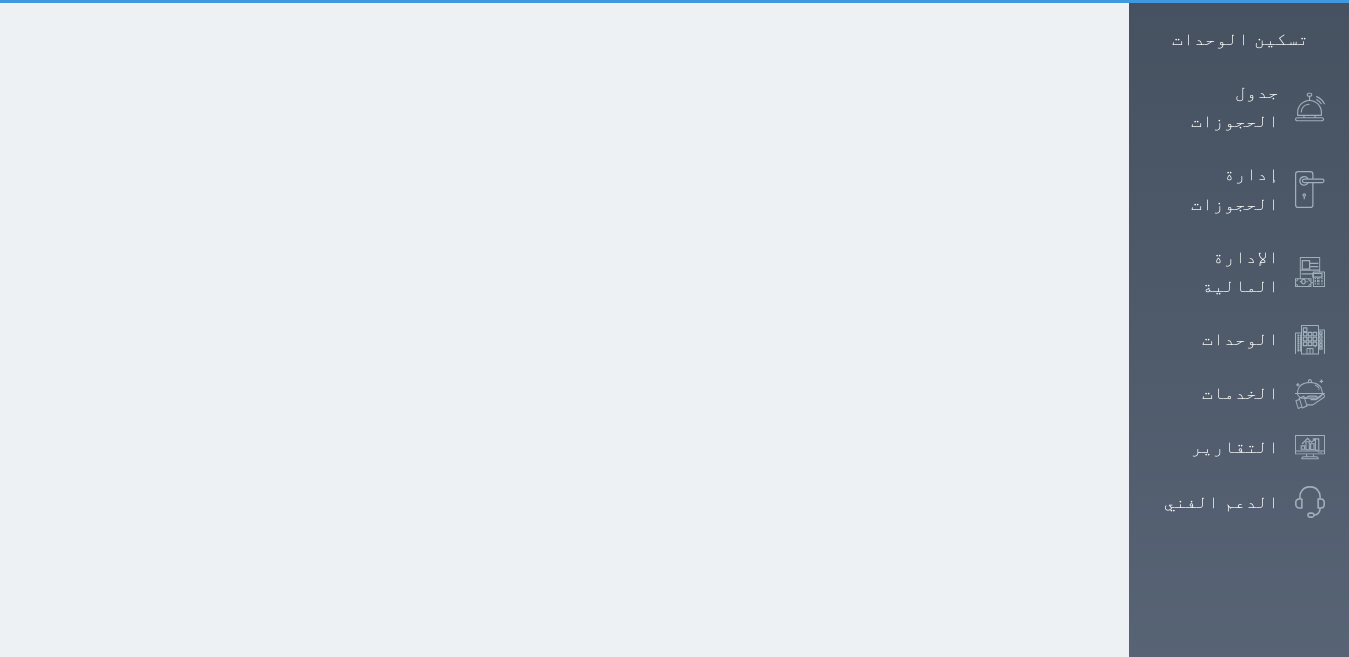scroll, scrollTop: 17, scrollLeft: 0, axis: vertical 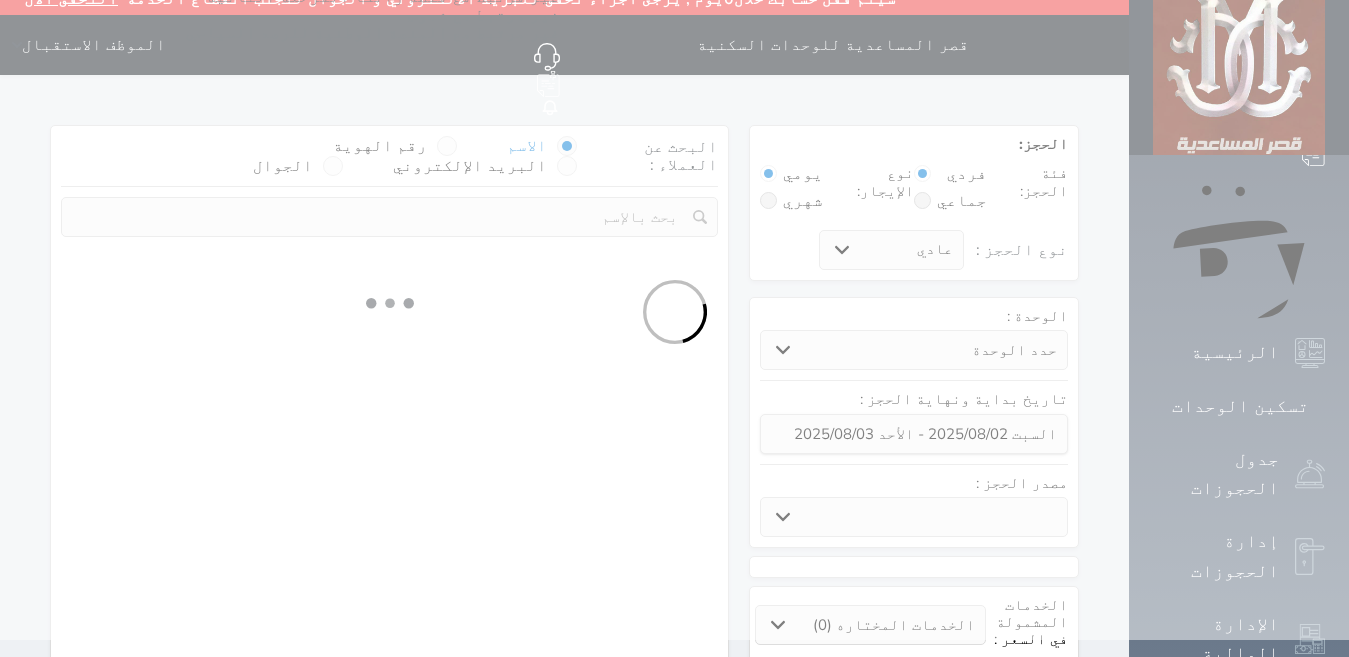select 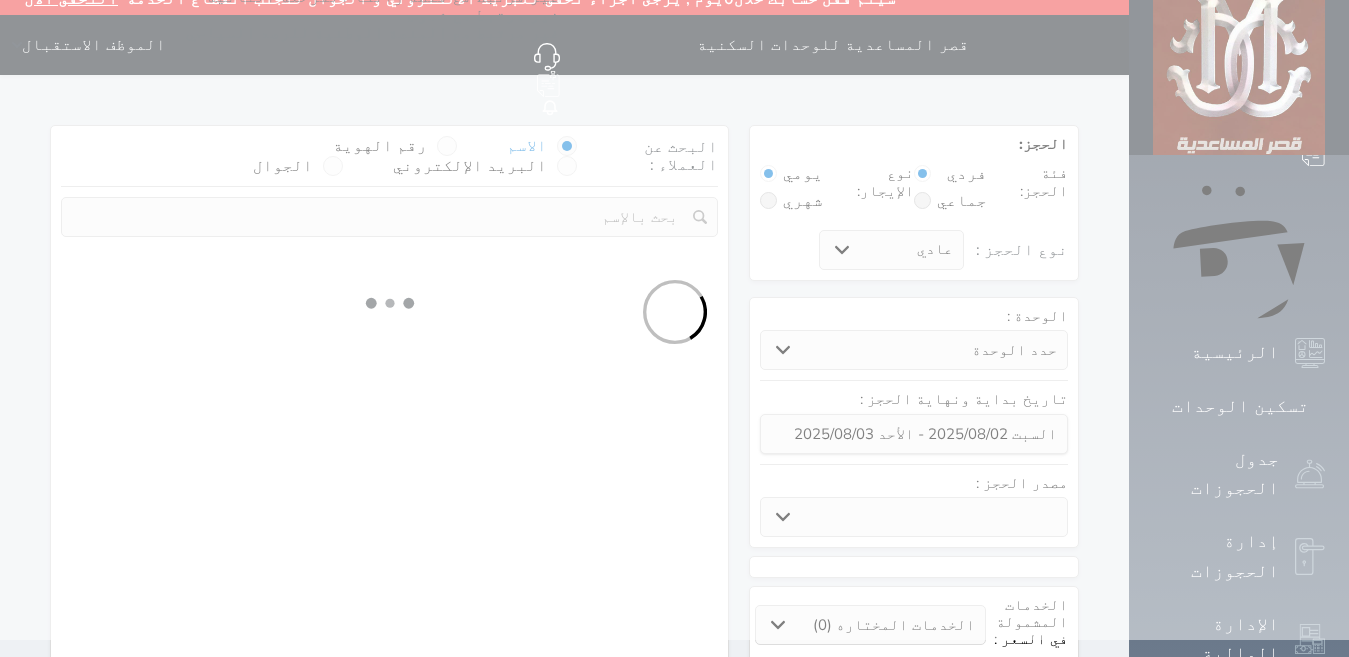 select on "33166" 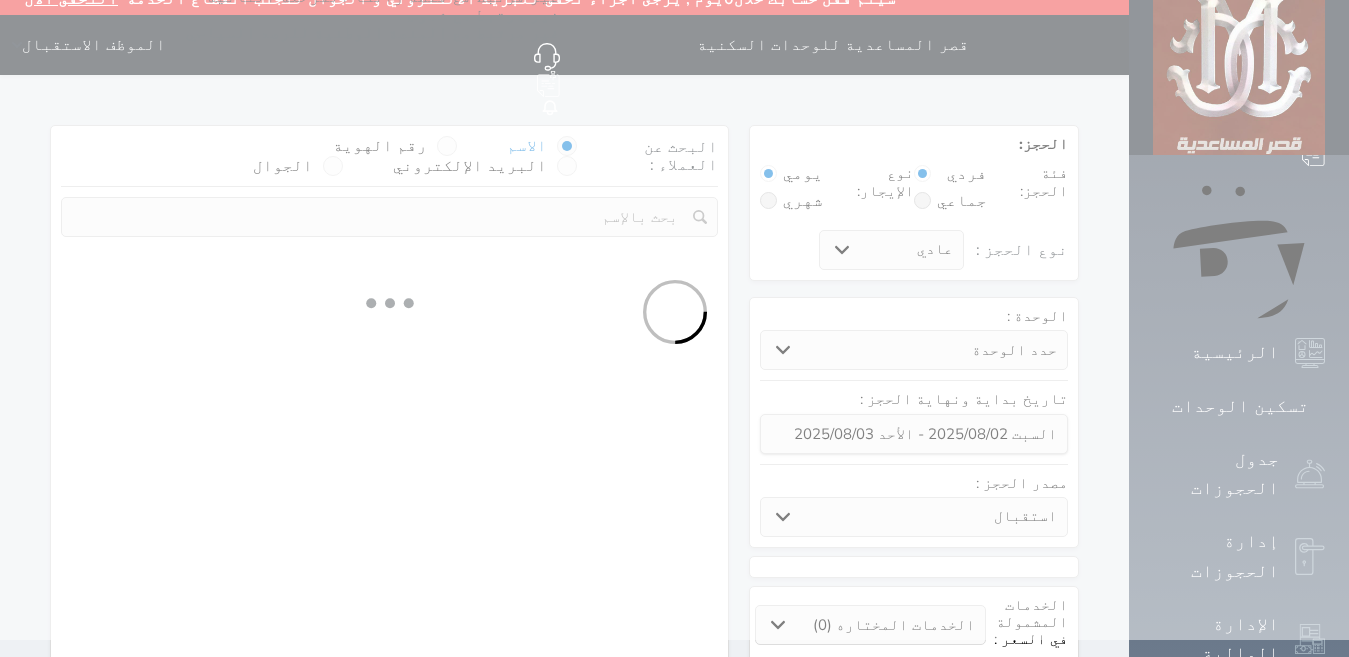 scroll, scrollTop: 0, scrollLeft: 0, axis: both 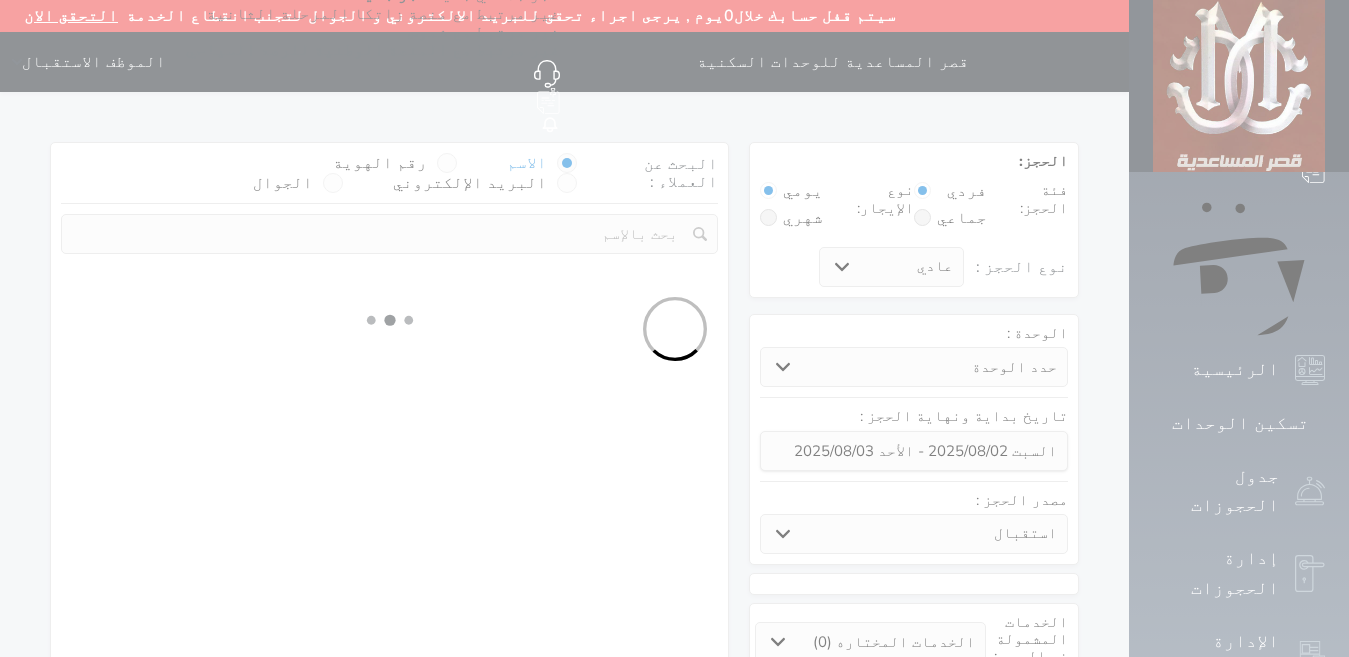 select 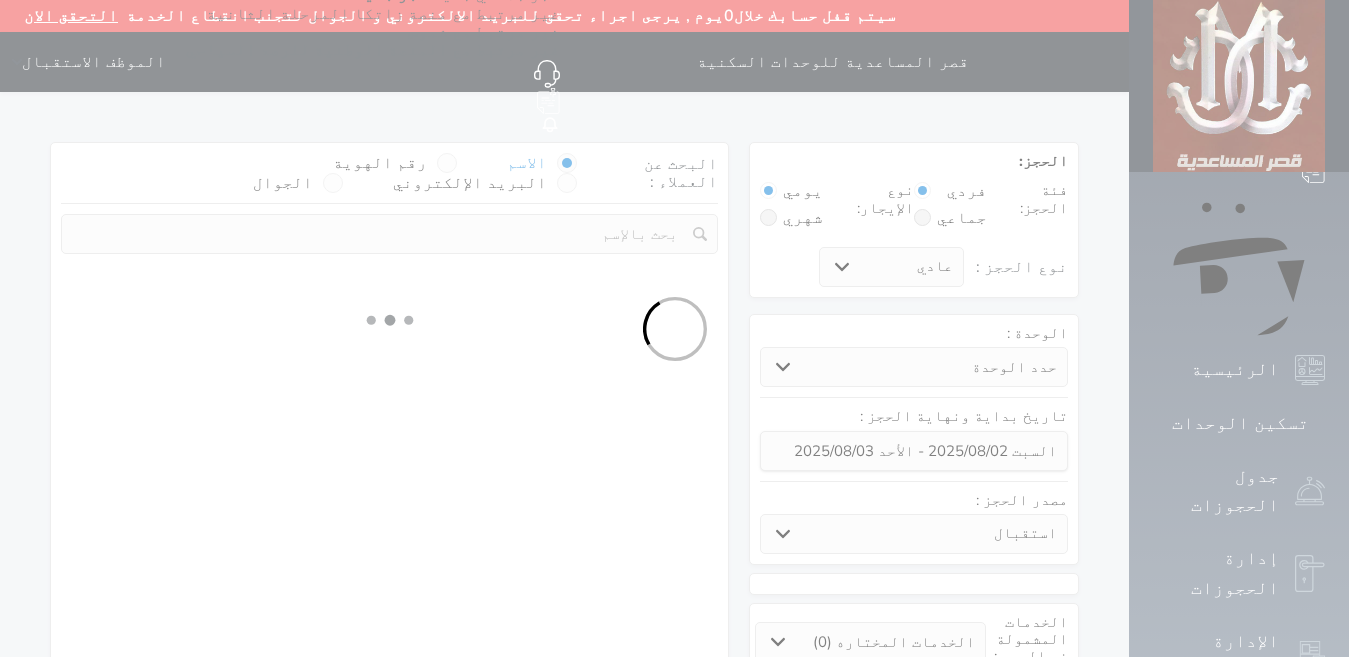 select on "1" 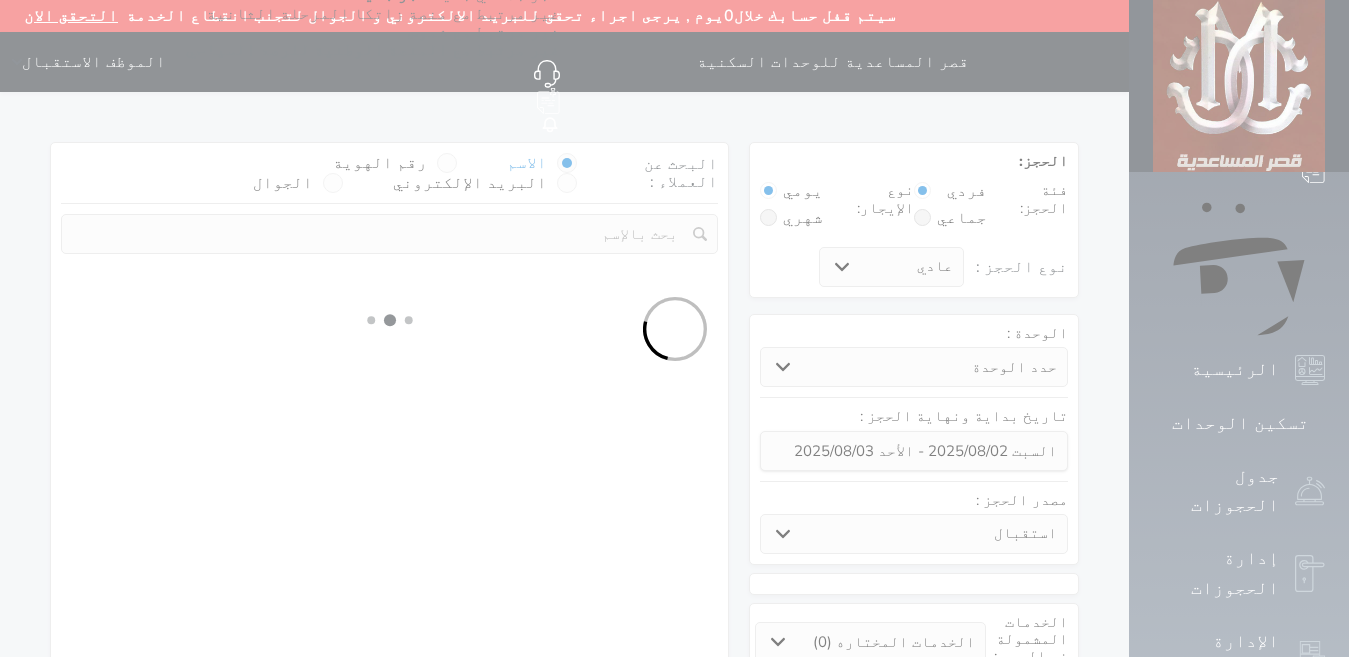 select on "113" 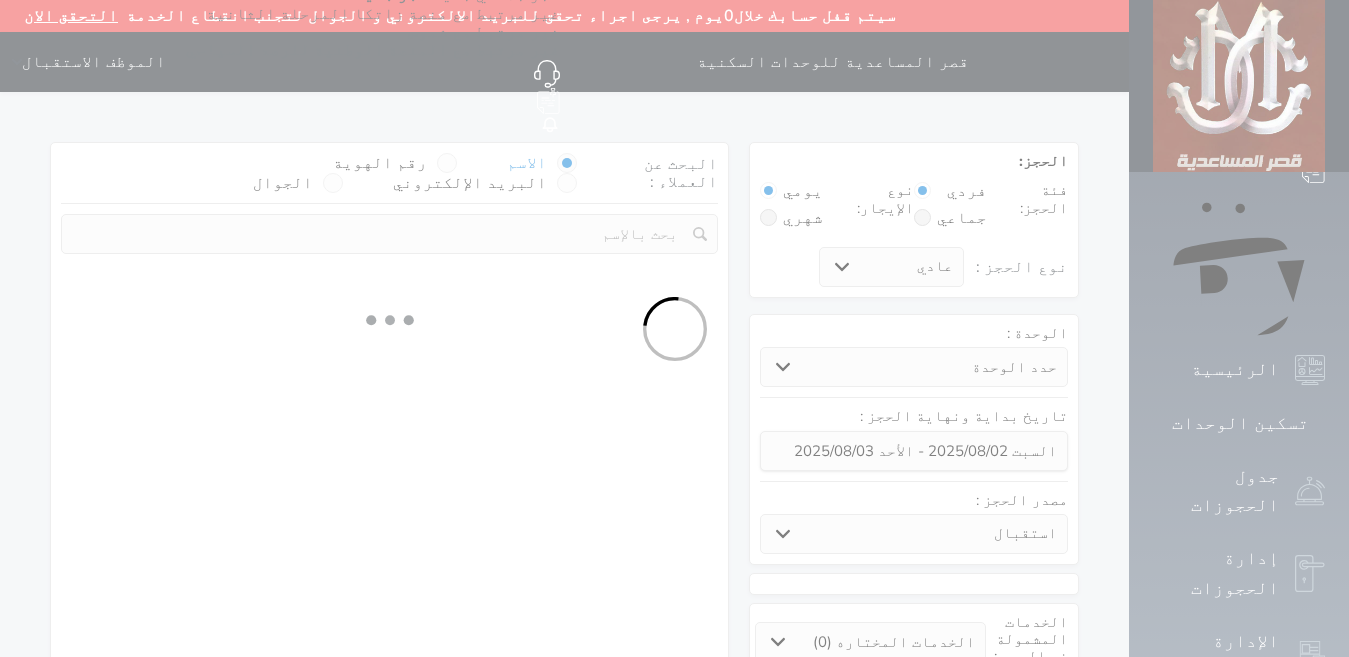 select on "1" 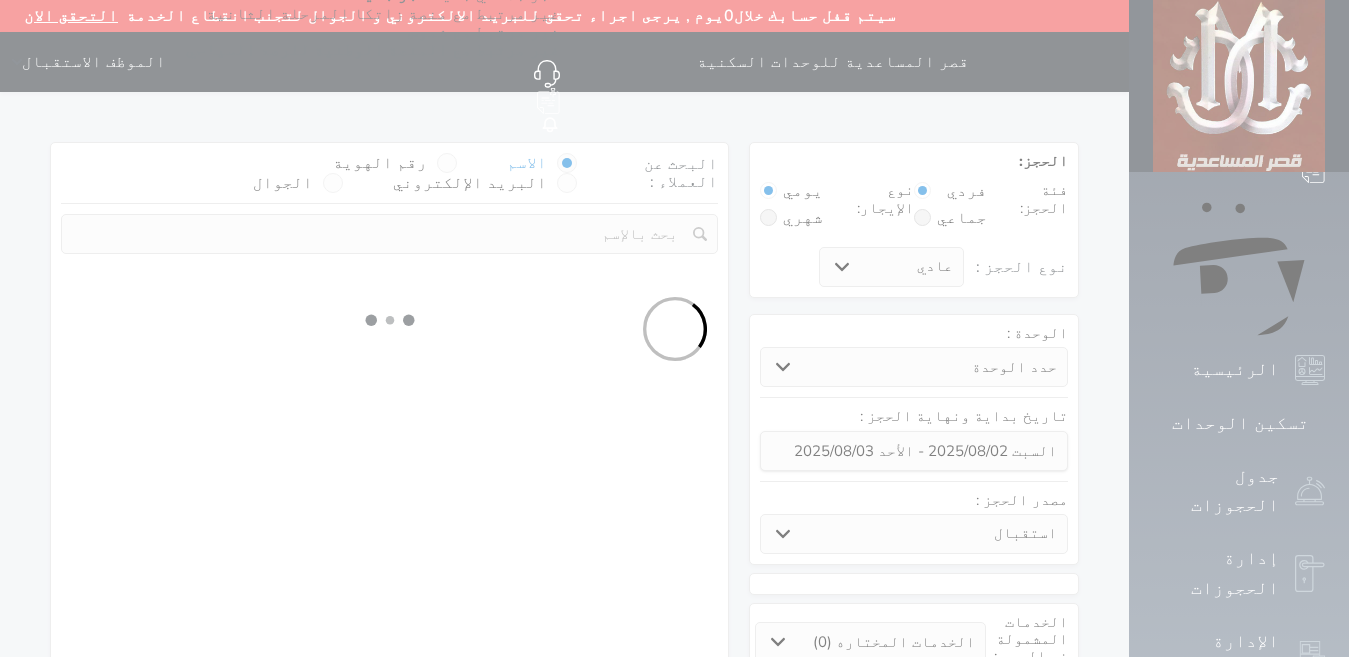 select 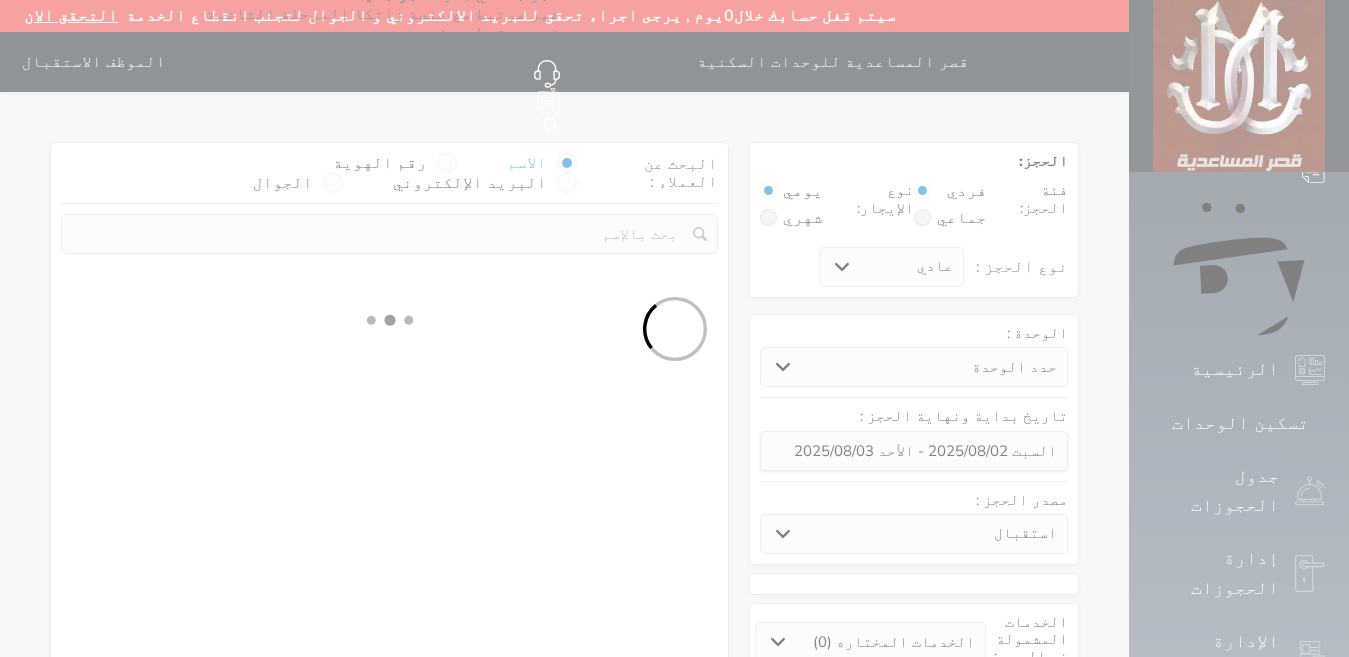 select on "7" 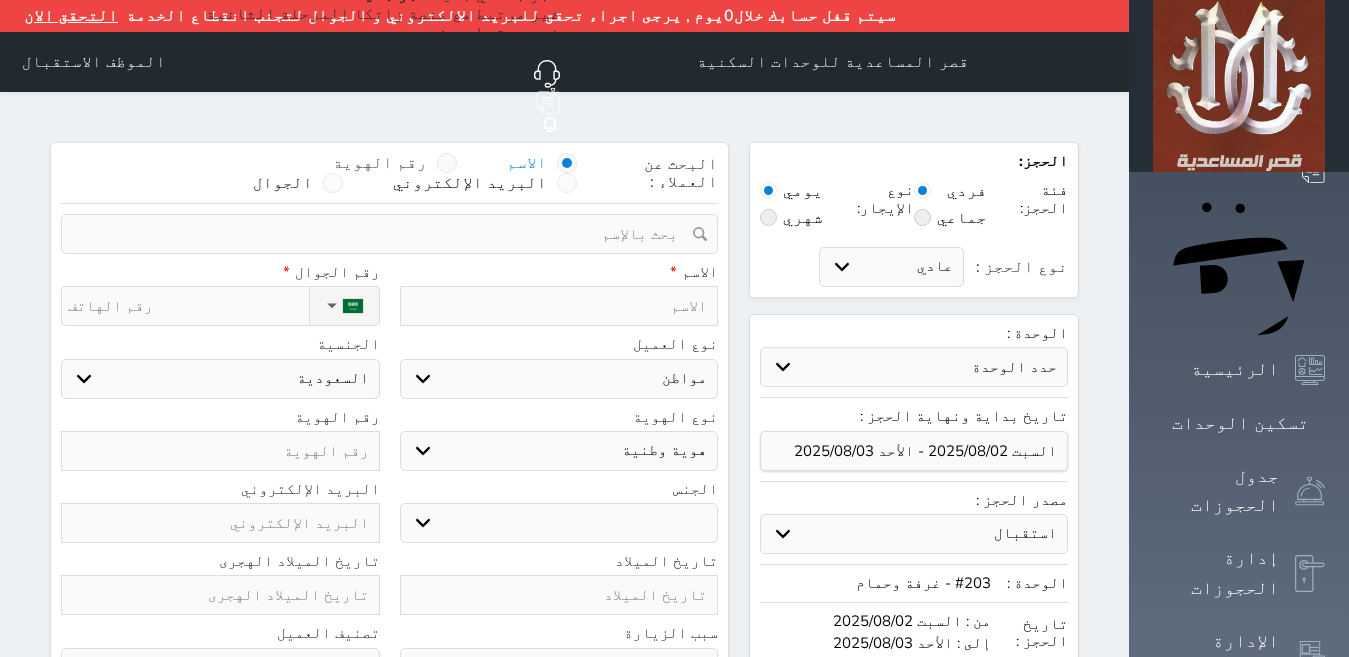 click at bounding box center (447, 163) 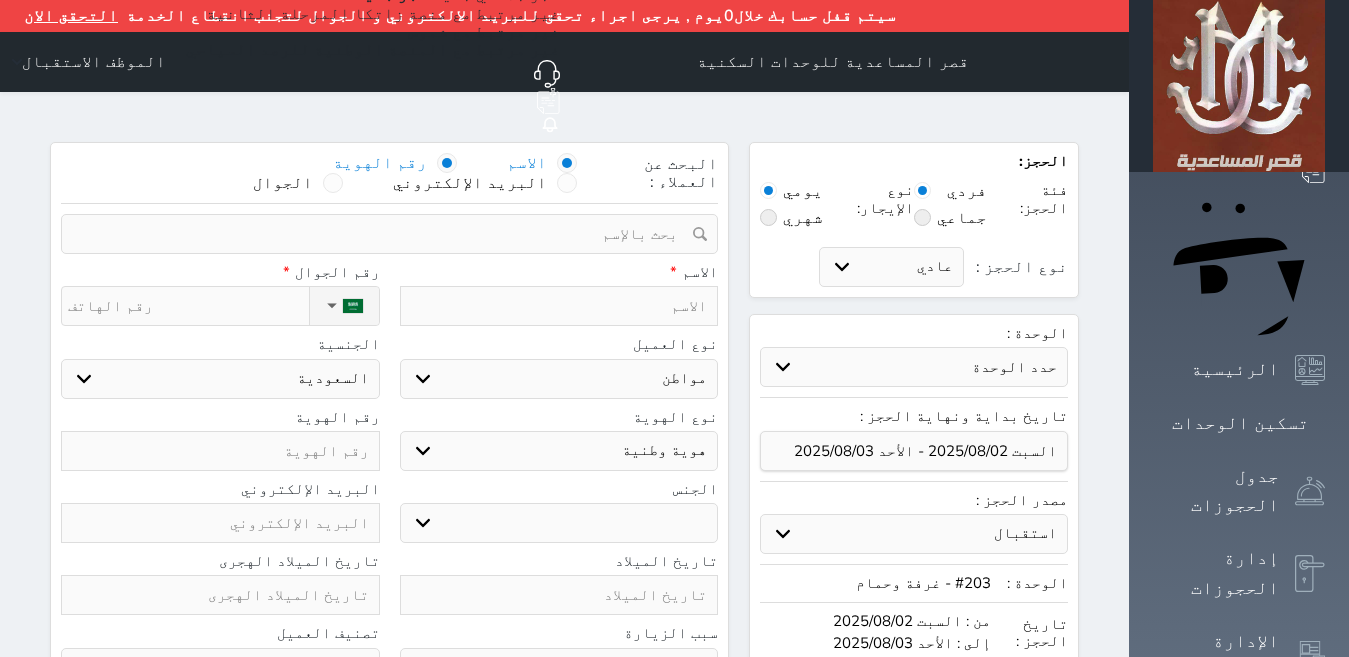 select 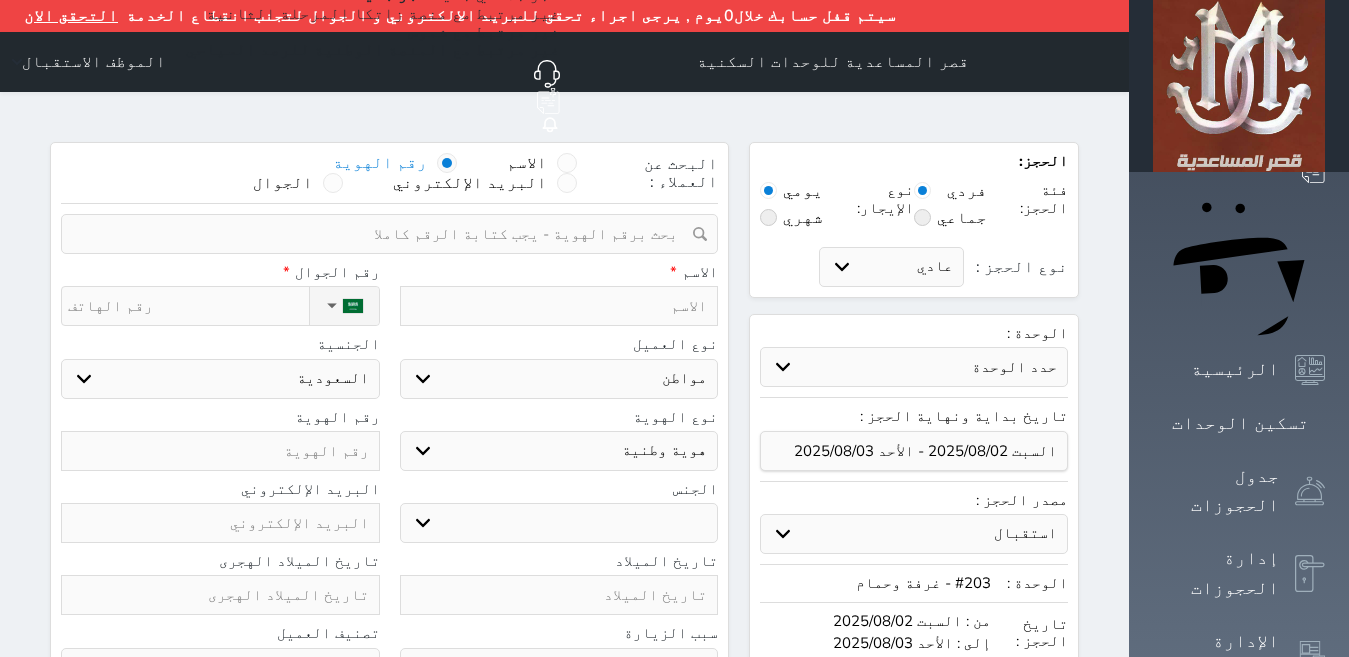 click at bounding box center [382, 234] 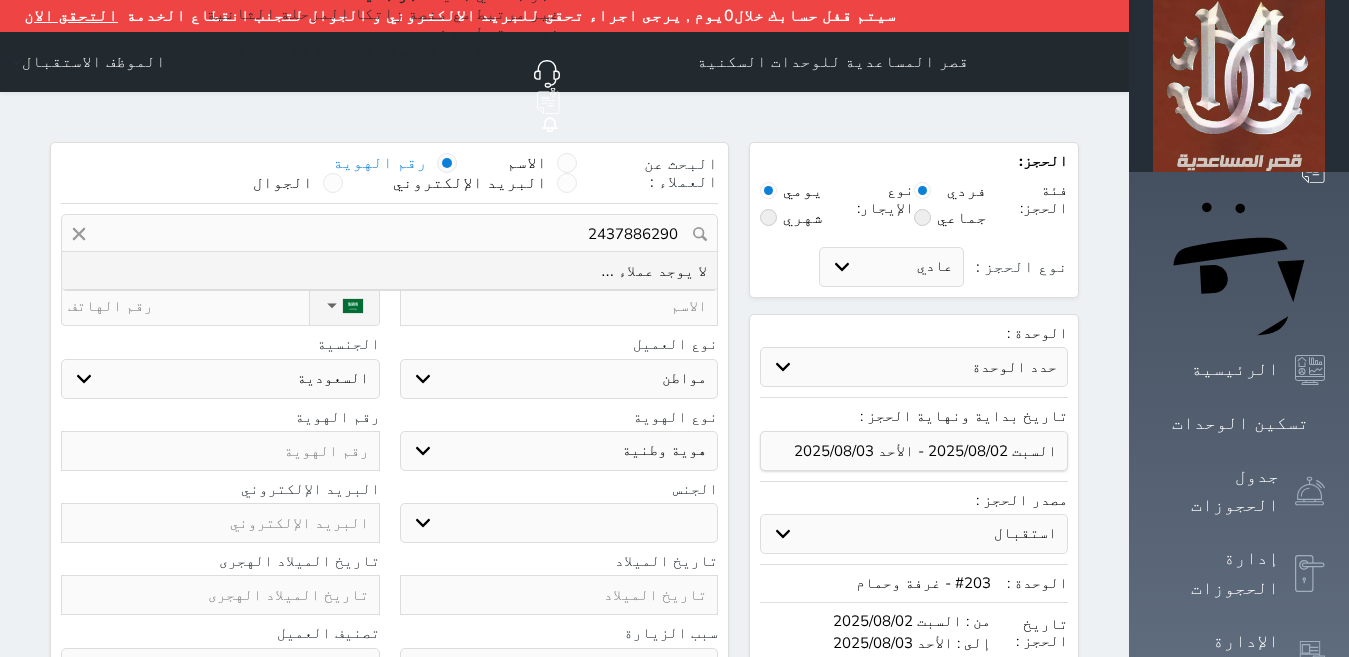 type on "2437886290" 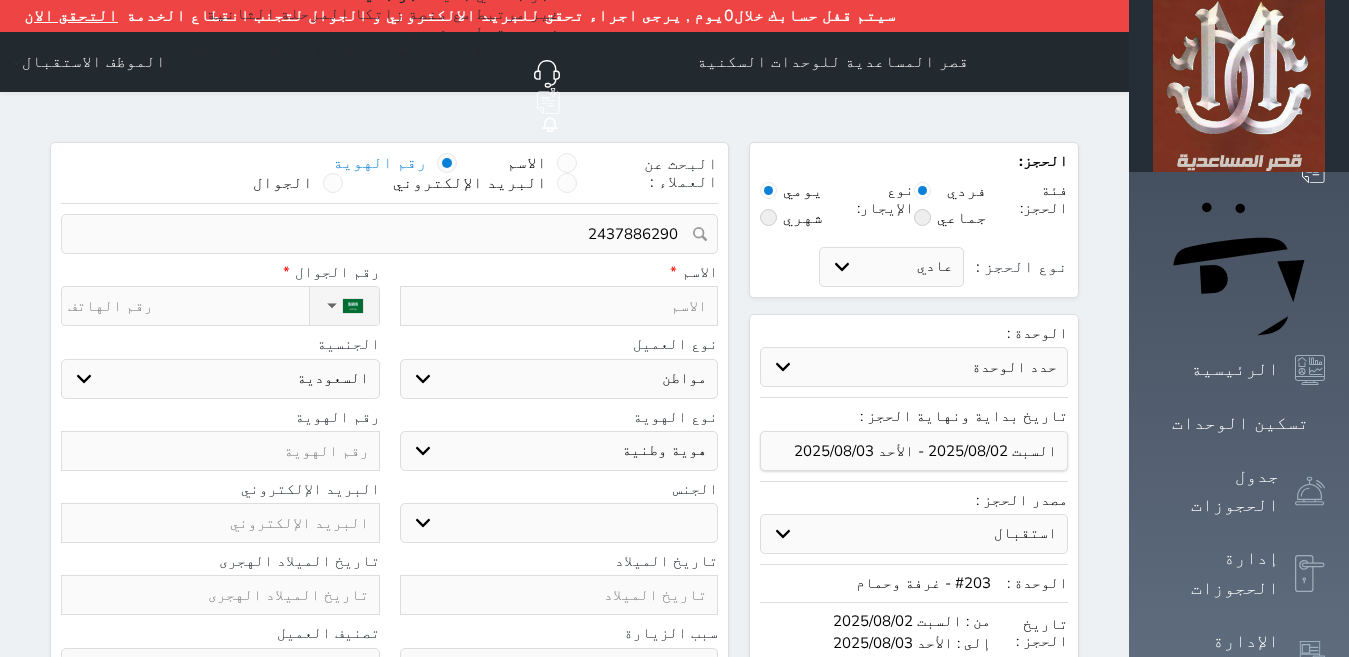 type 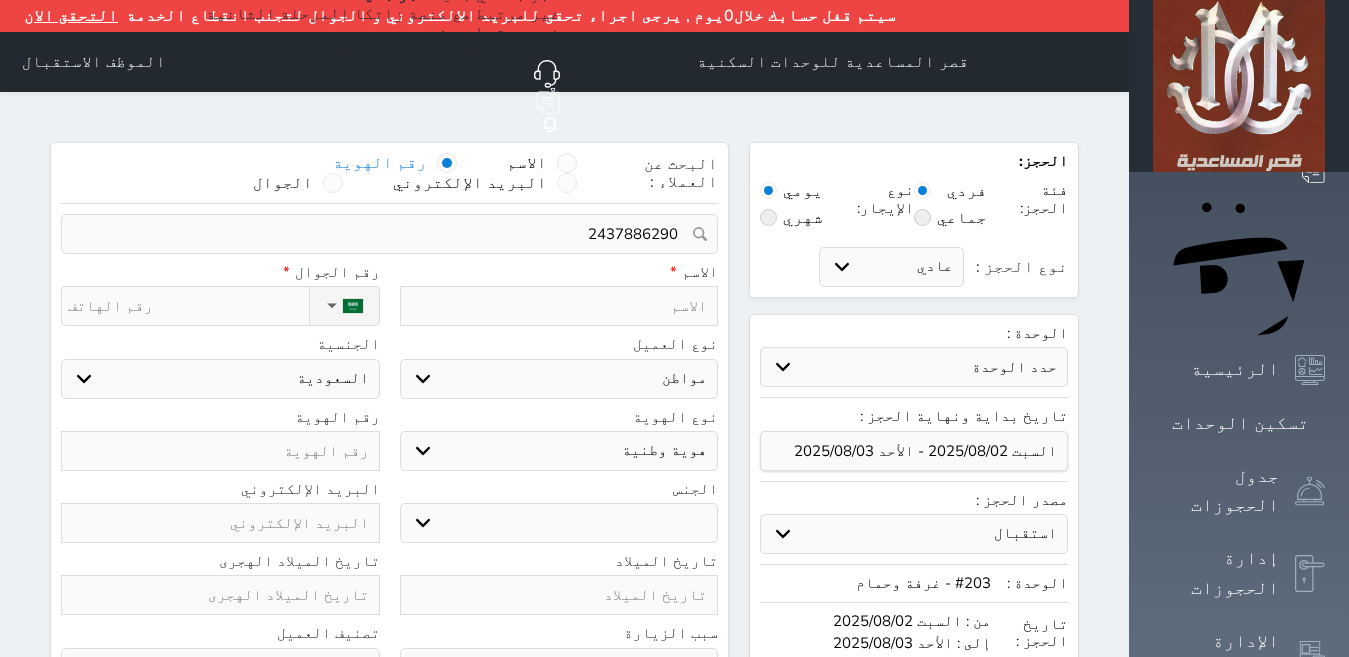 select 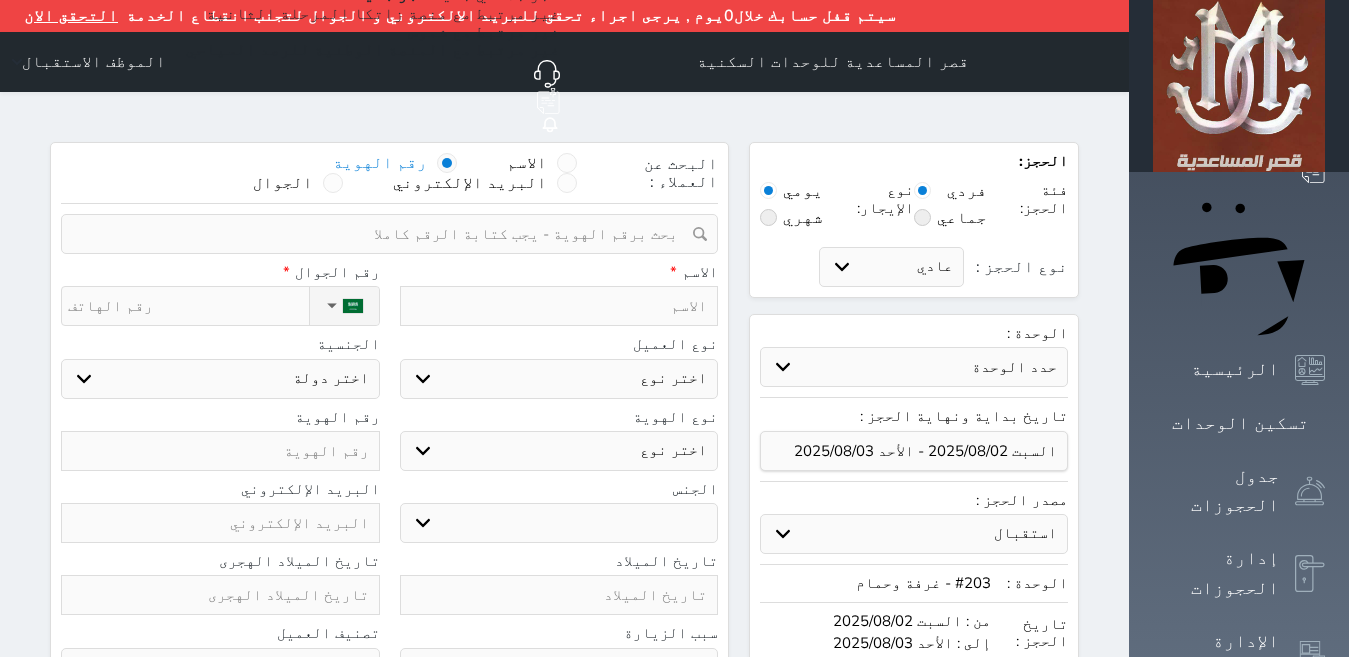 type on "م" 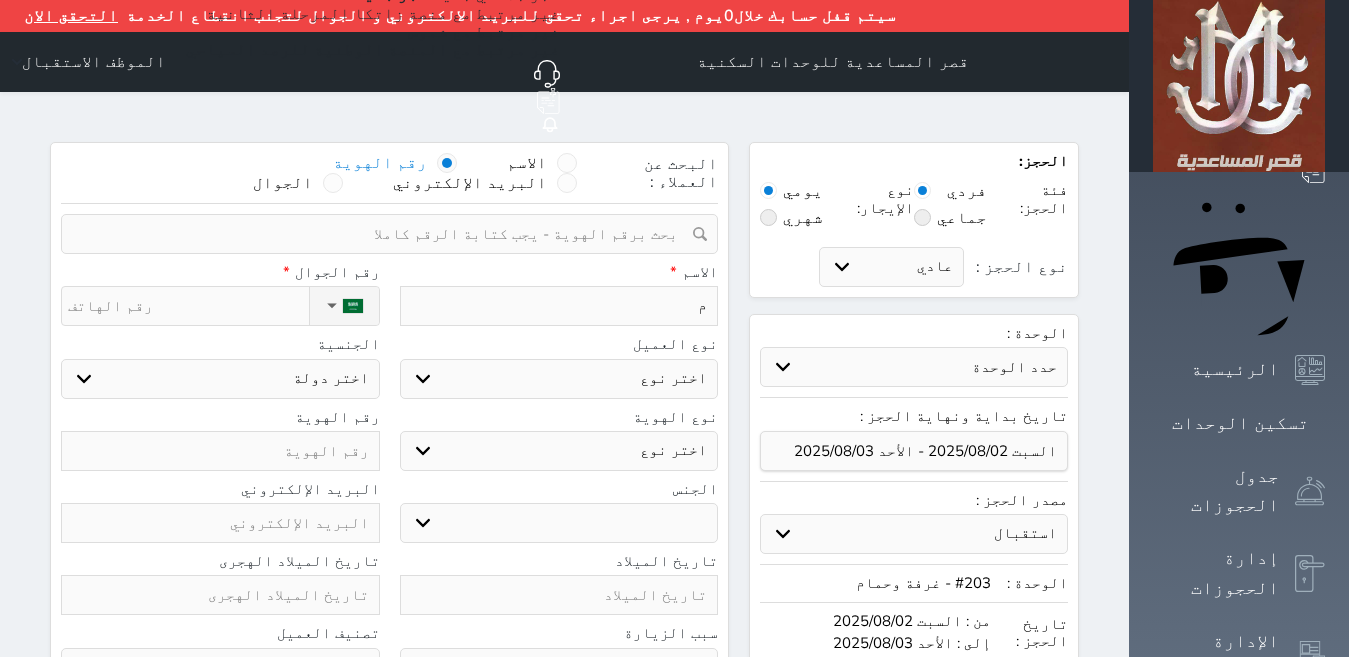 select 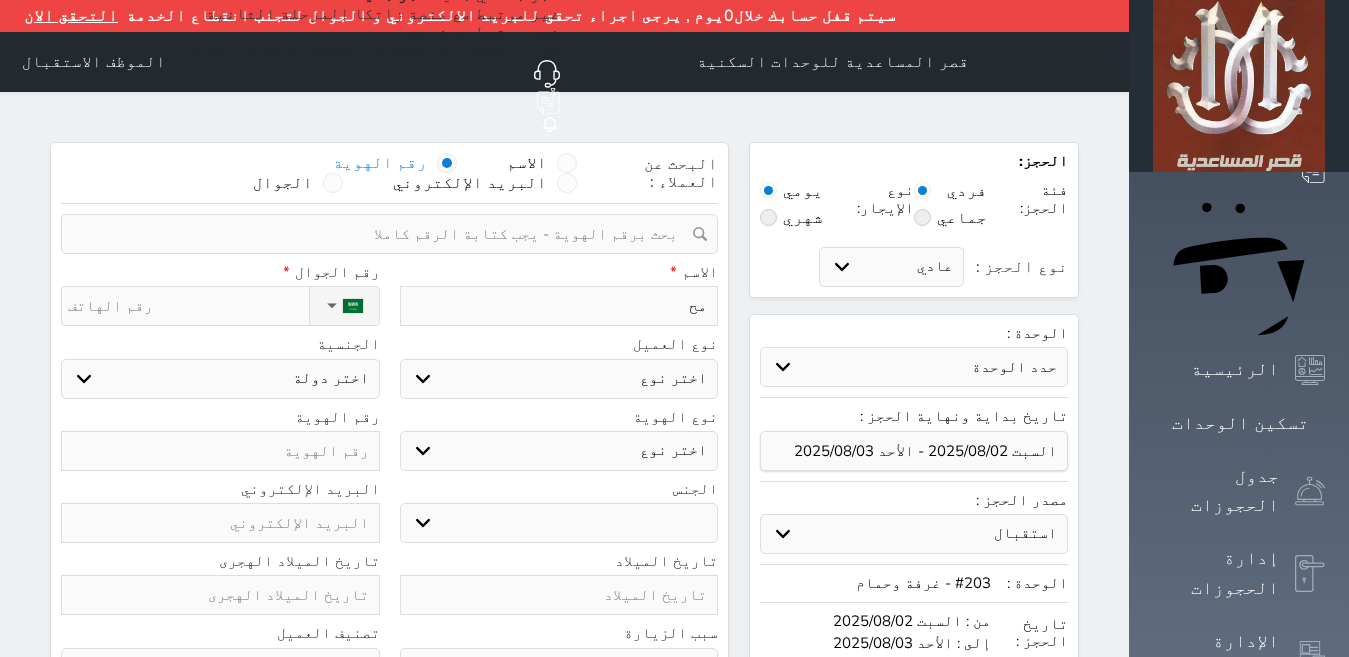 type on "محم" 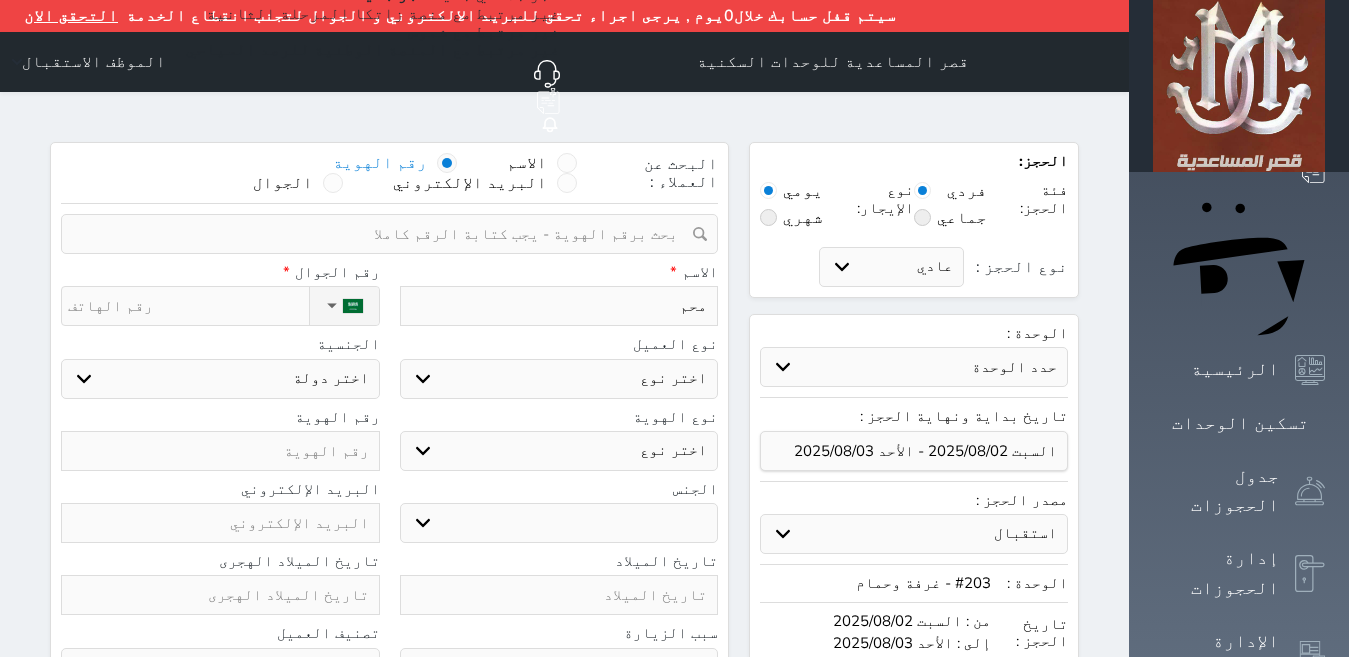 type on "محمد" 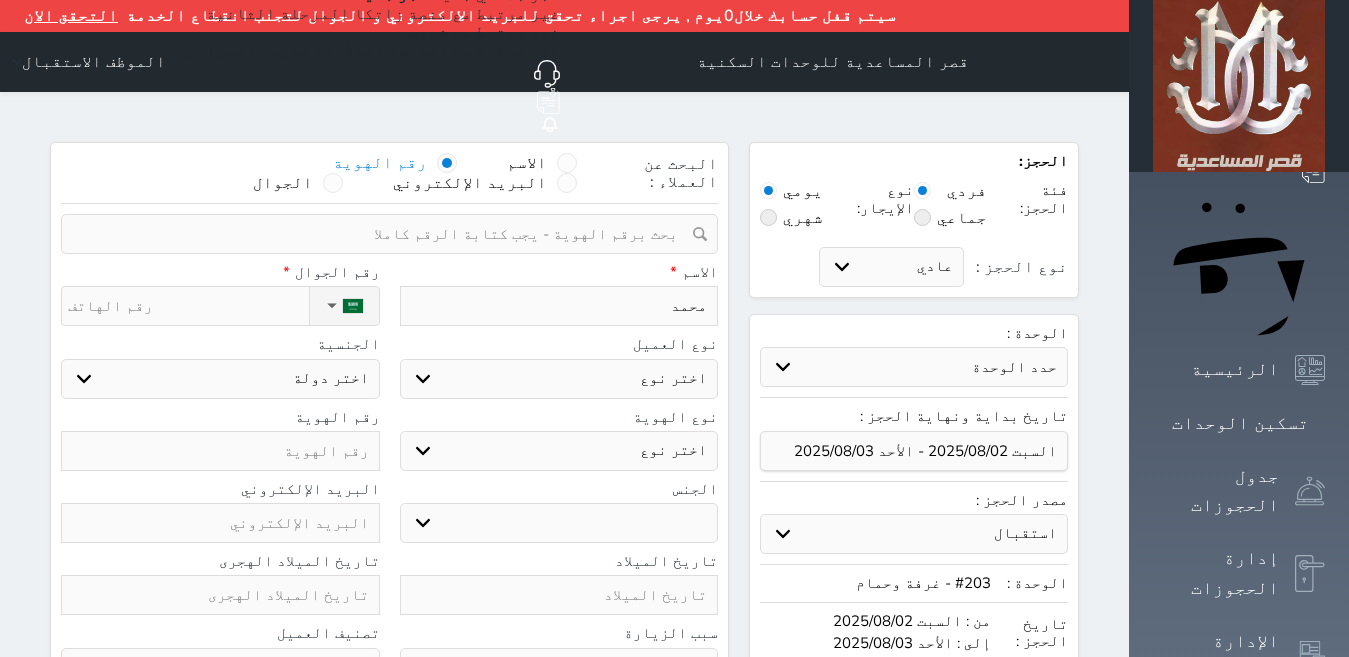 type on "محمد" 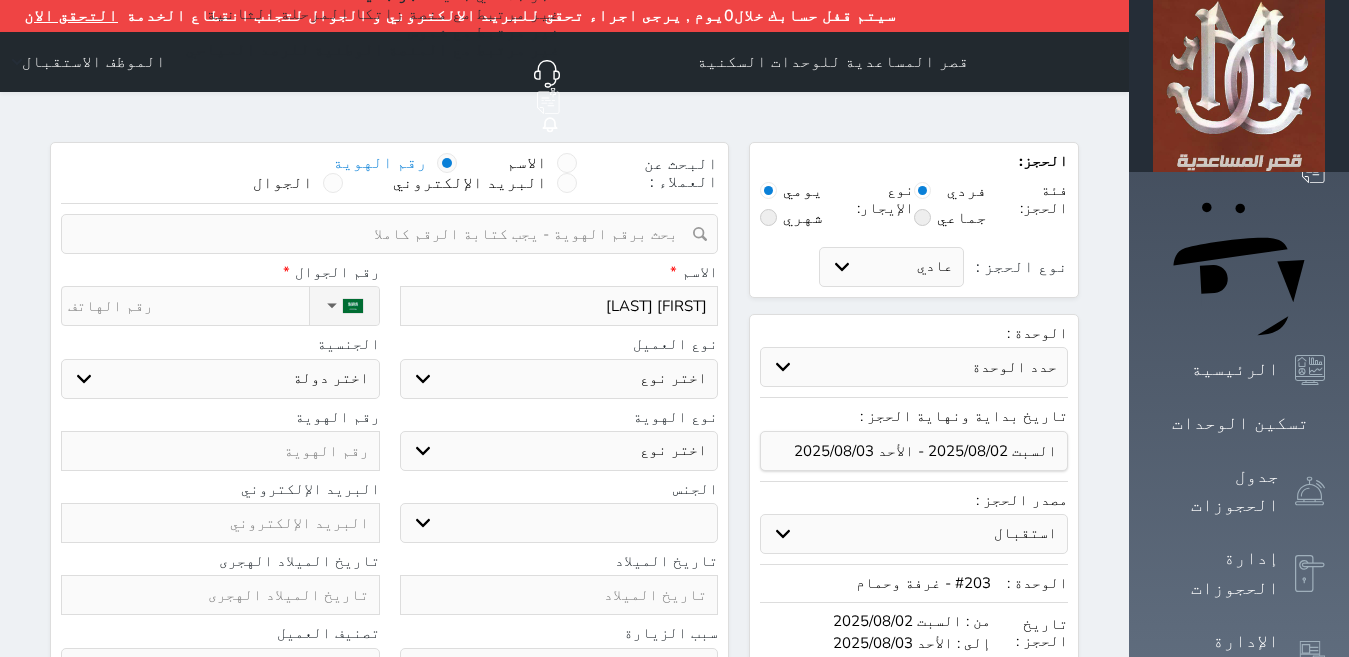 select 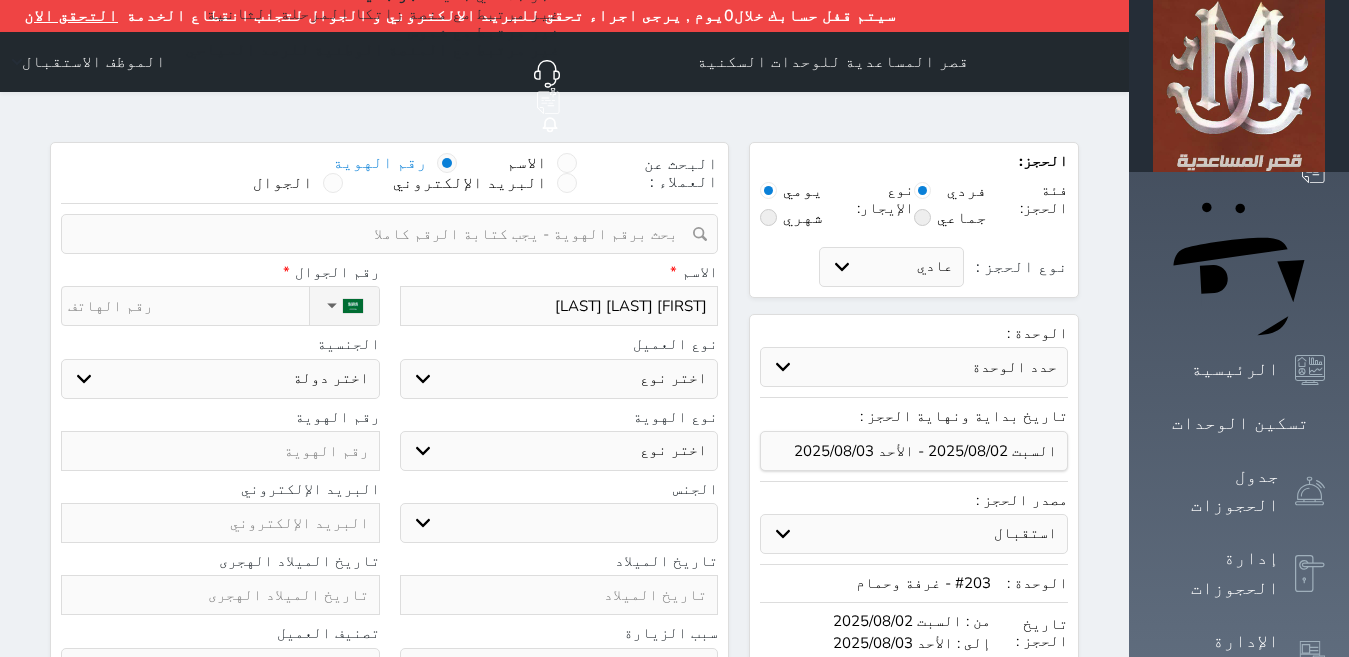 select 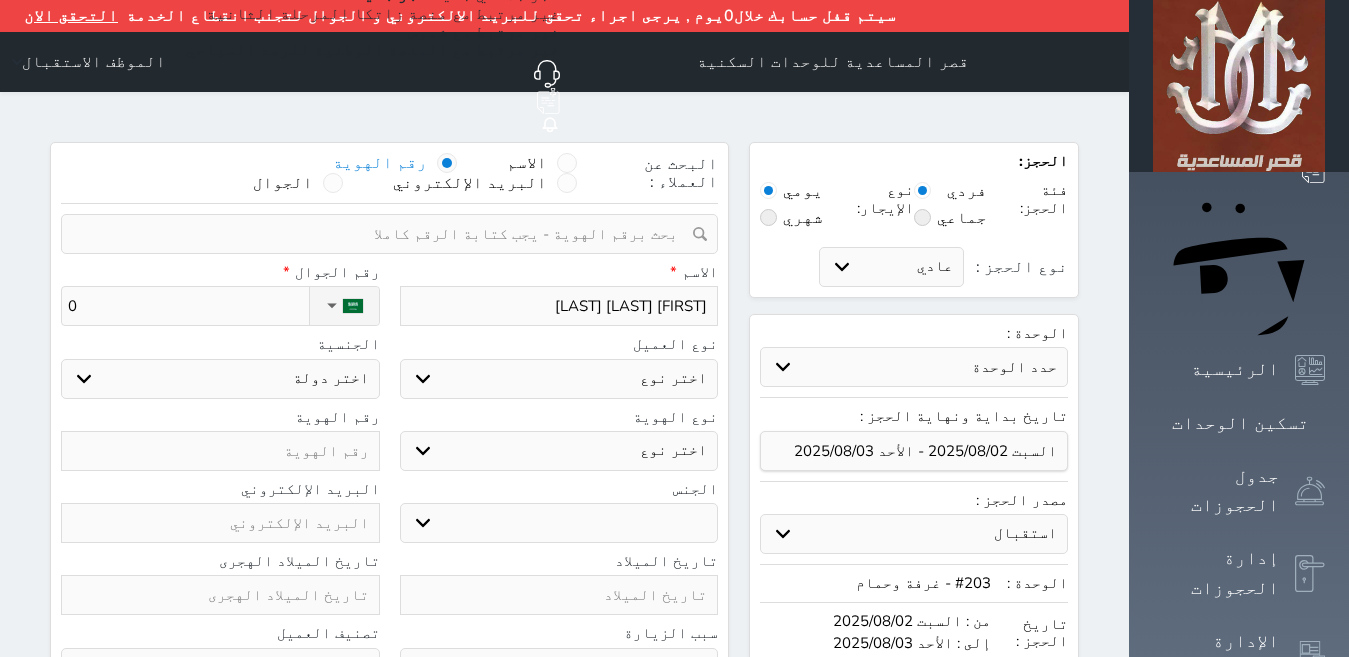 select 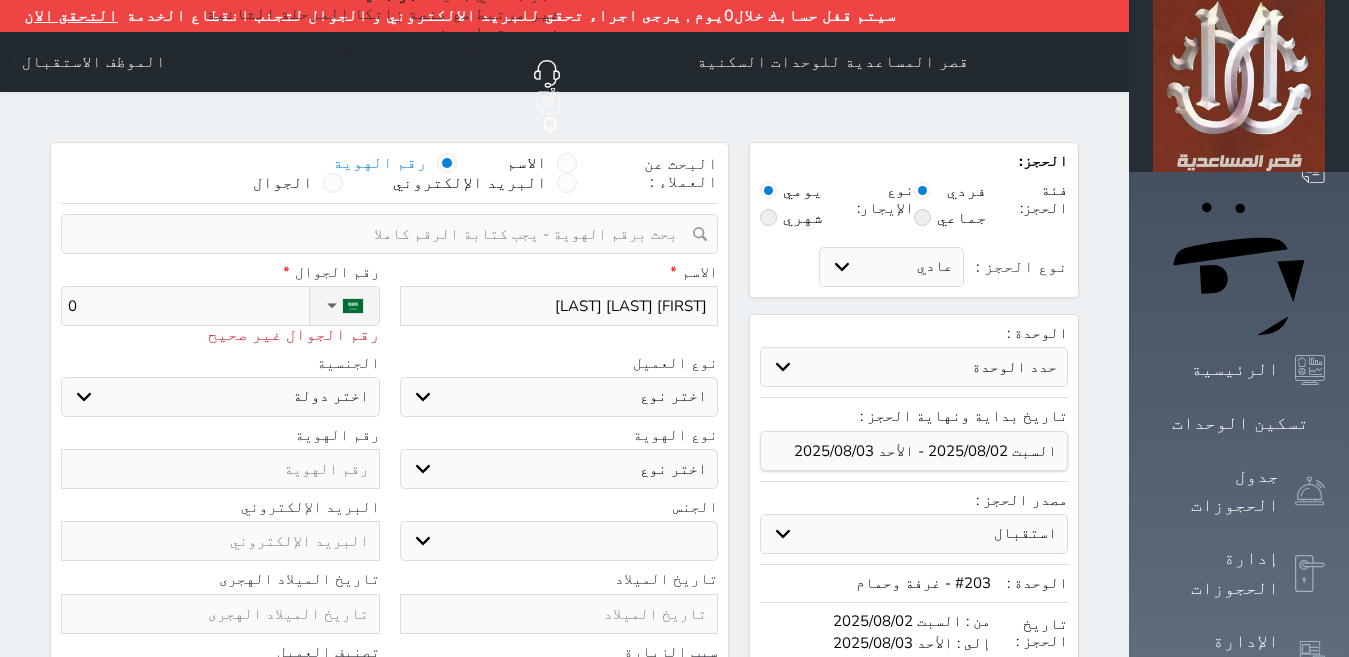 type on "05" 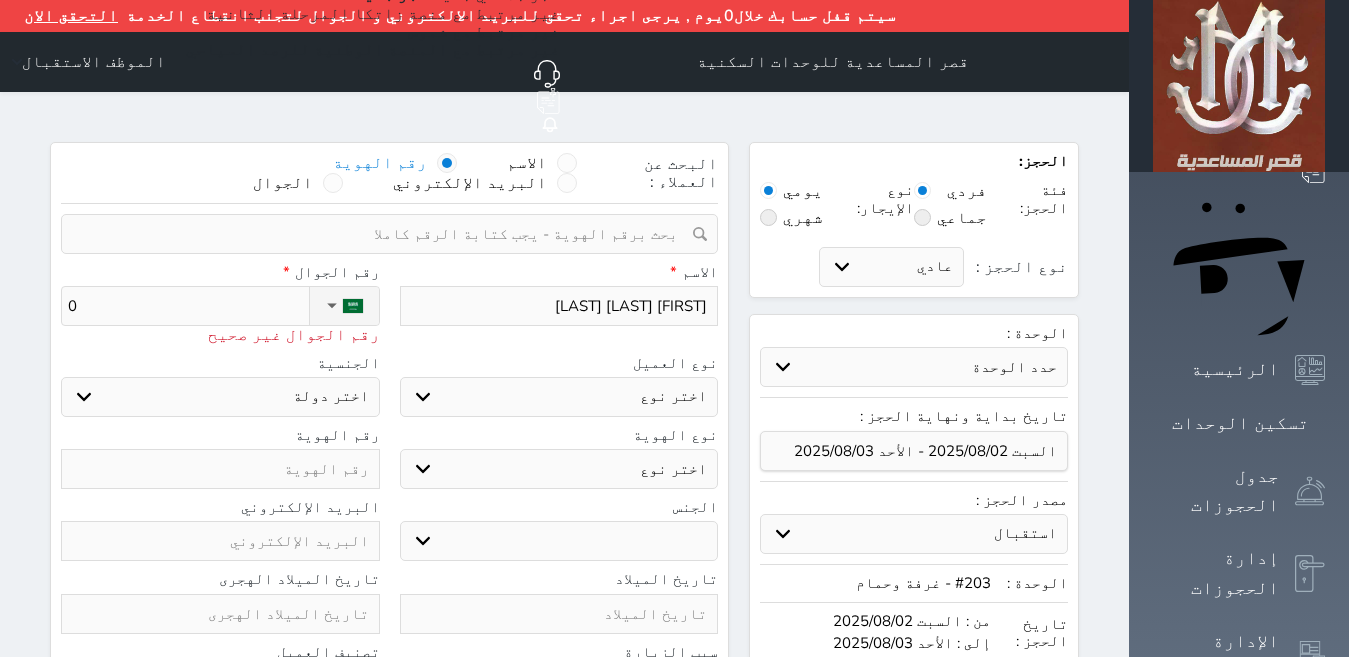 select 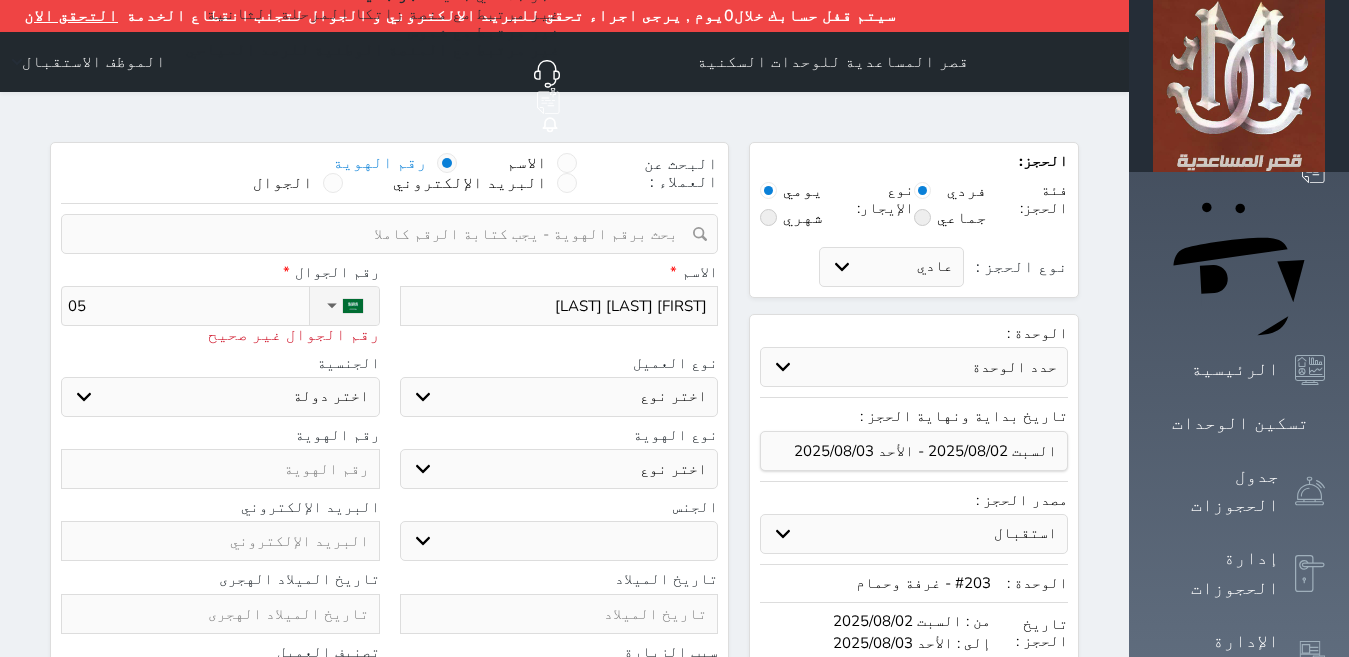 type on "057" 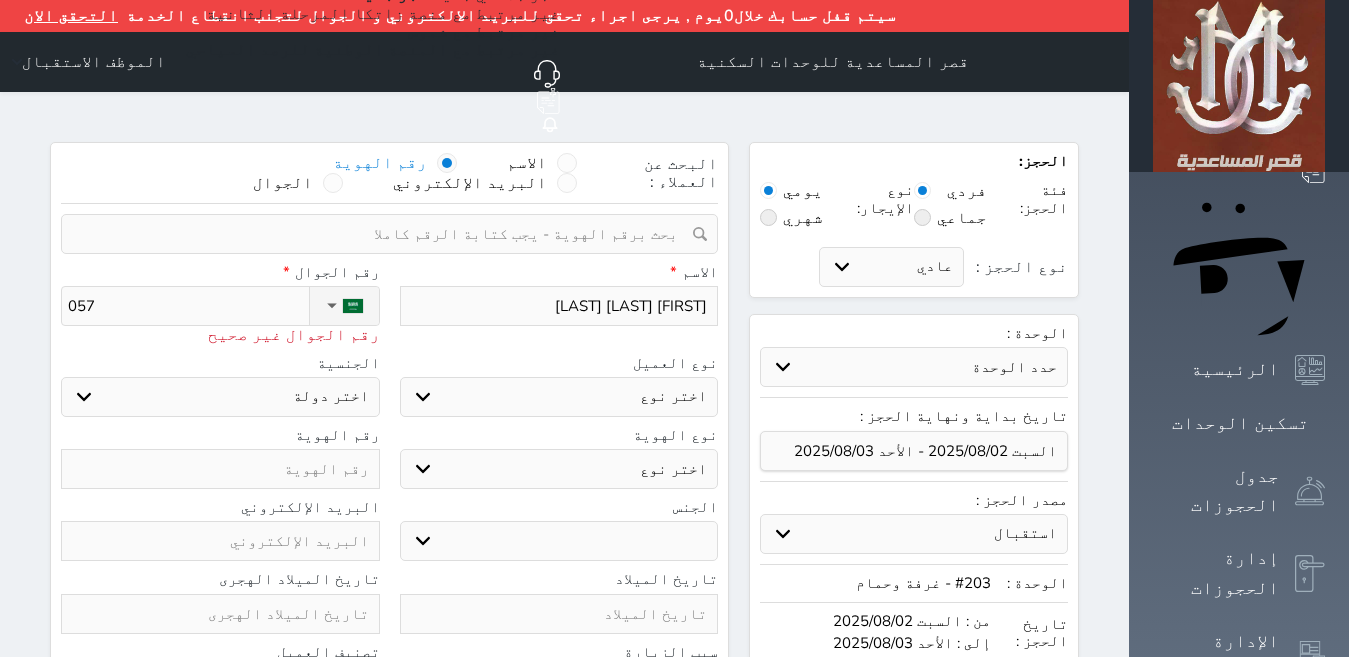 type on "0577" 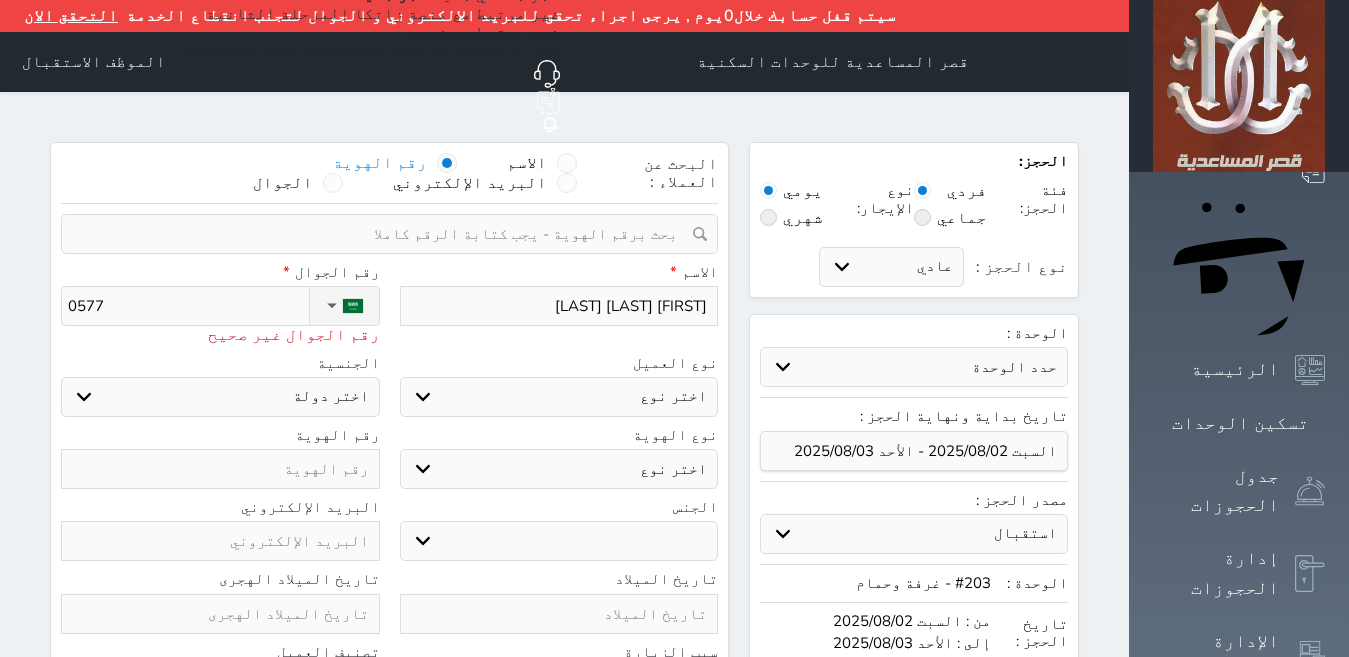 select 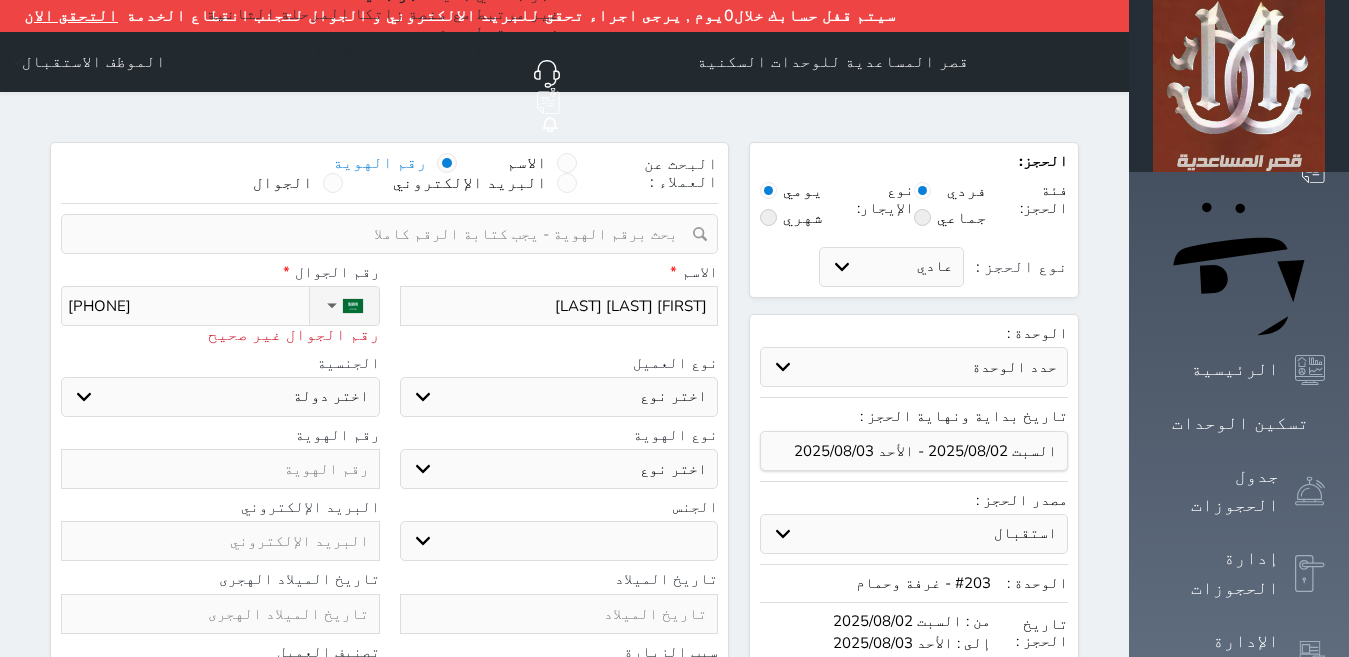type on "[PHONE]" 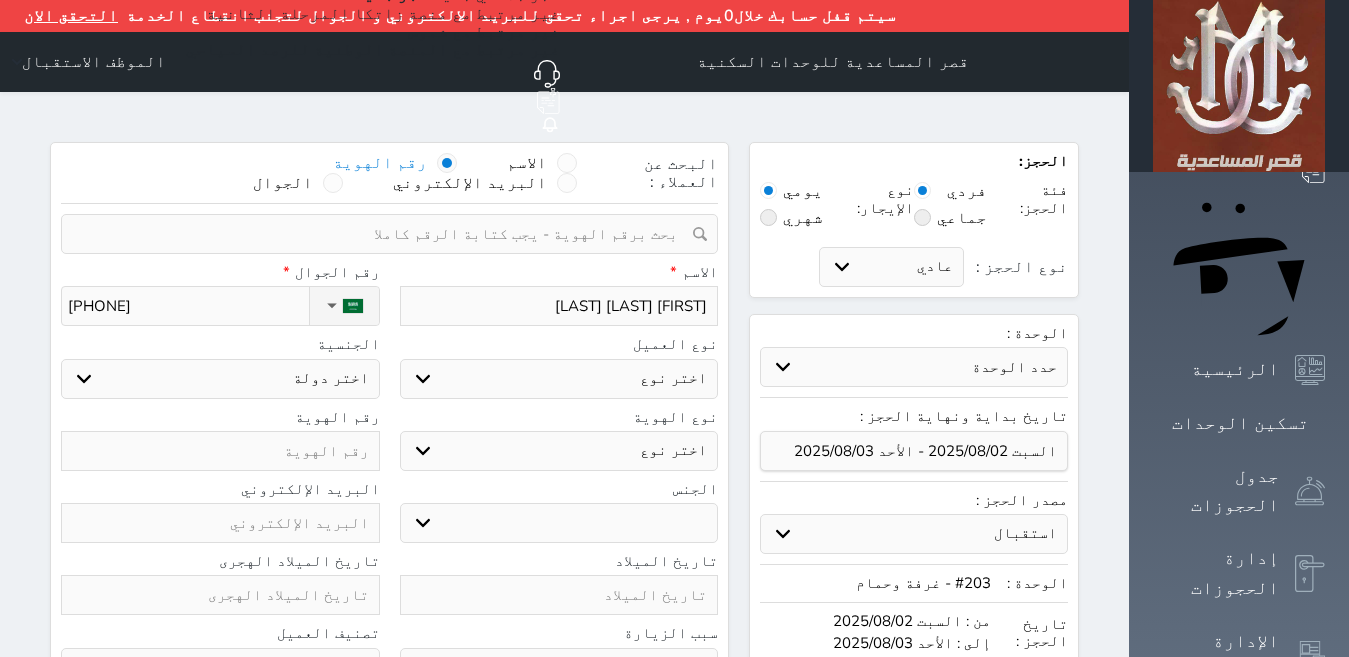 type on "[PHONE]" 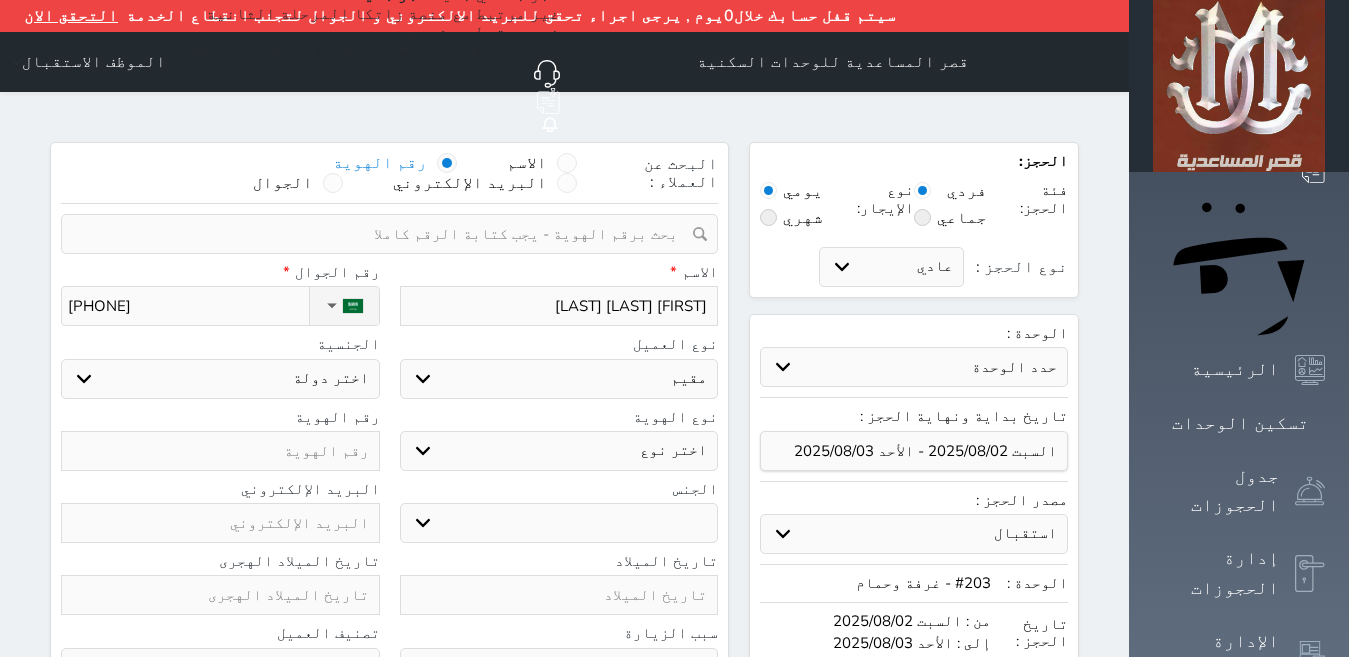 click on "اختر نوع   مواطن مواطن خليجي زائر مقيم" at bounding box center [559, 379] 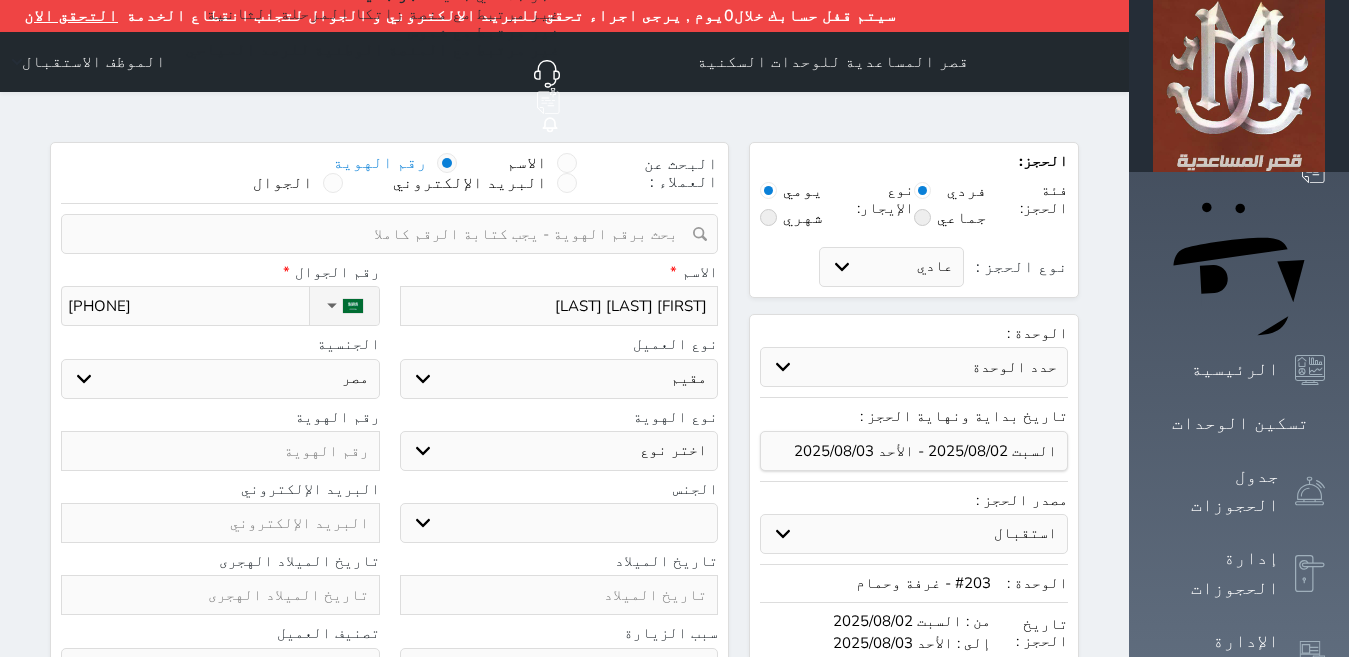 click on "اختر دولة
اثيوبيا
اجنبي بجواز سعودي
اخرى
اذربيجان
ارتيريا
ارمينيا
ازبكستان
اسبانيا
استراليا
استونيا" at bounding box center [220, 379] 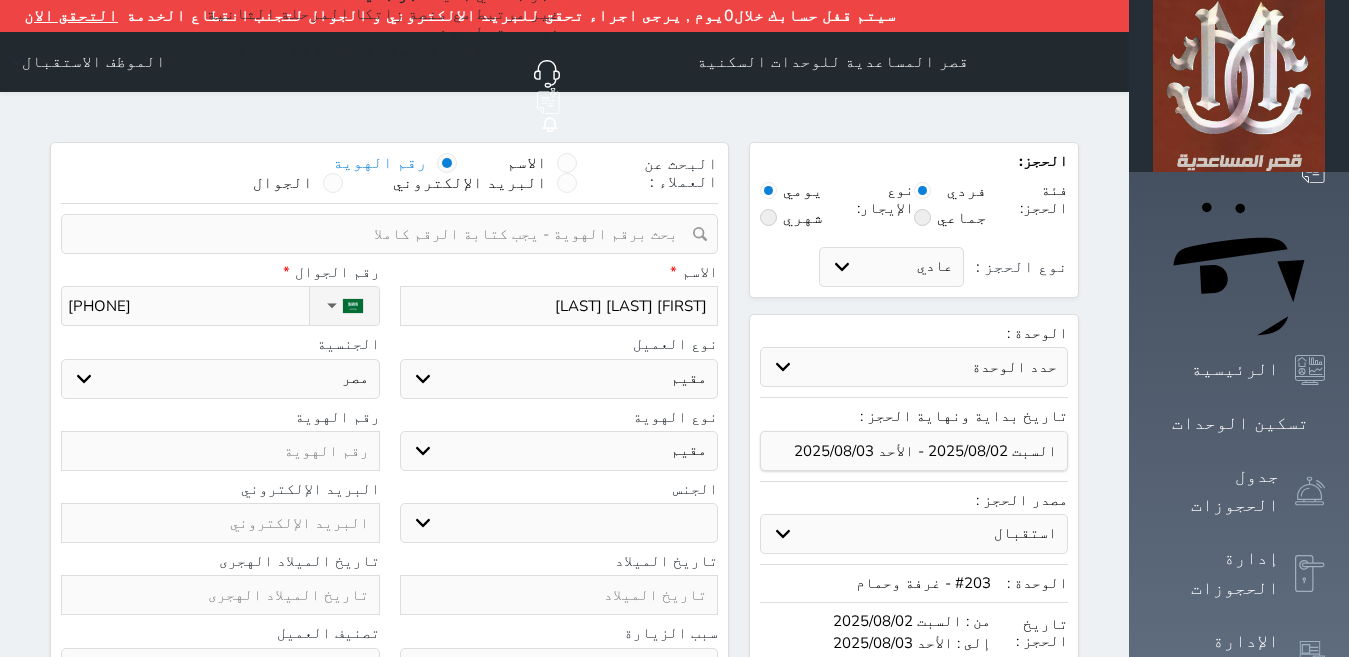 click on "اختر نوع   مقيم جواز السفر" at bounding box center (559, 451) 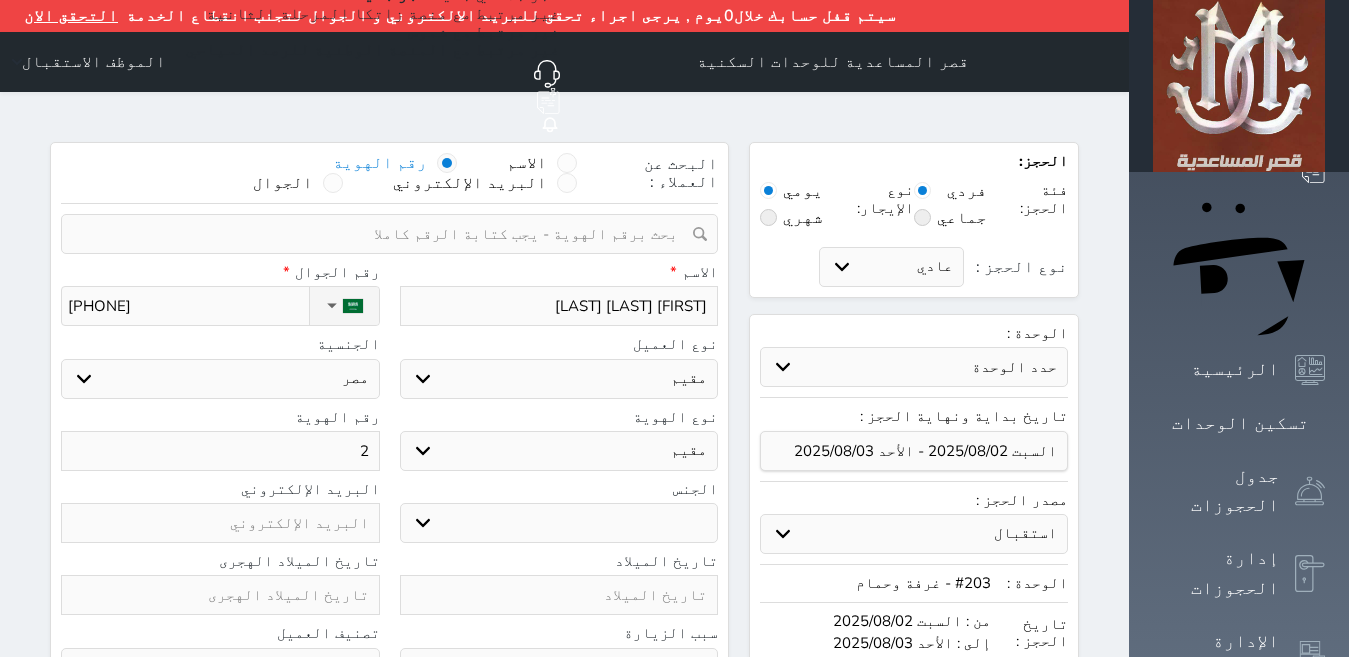 type on "24" 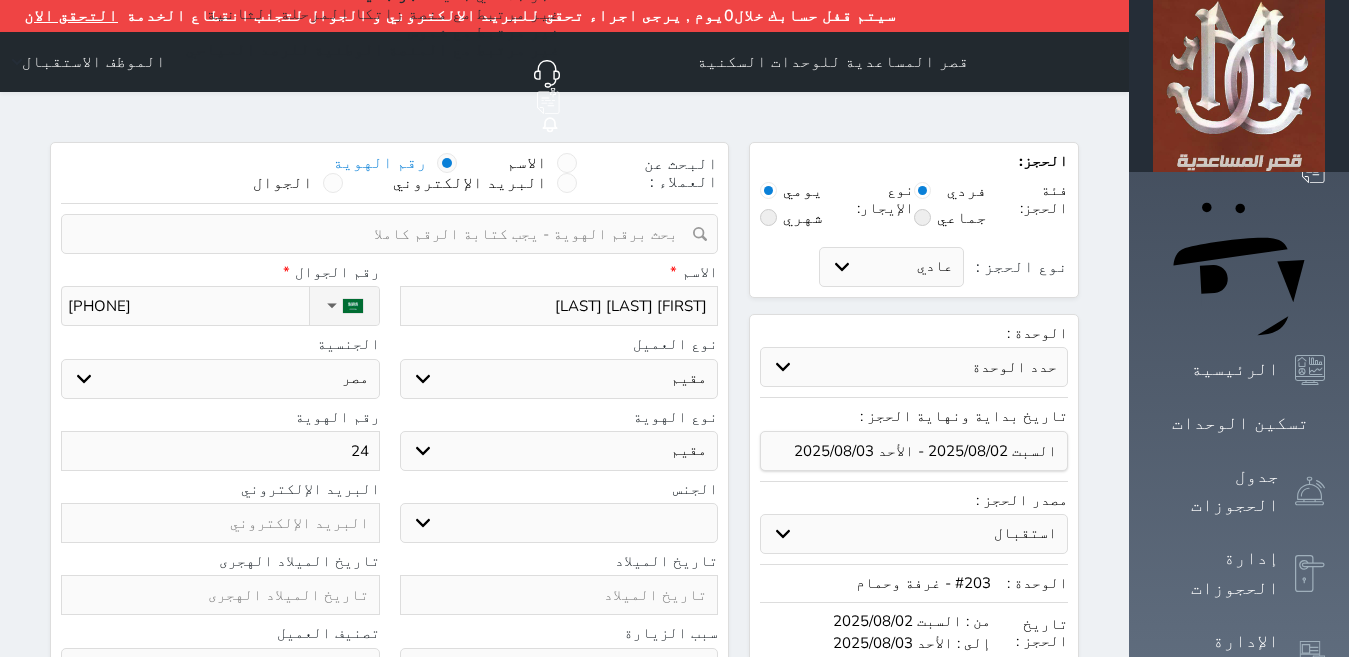 type on "243" 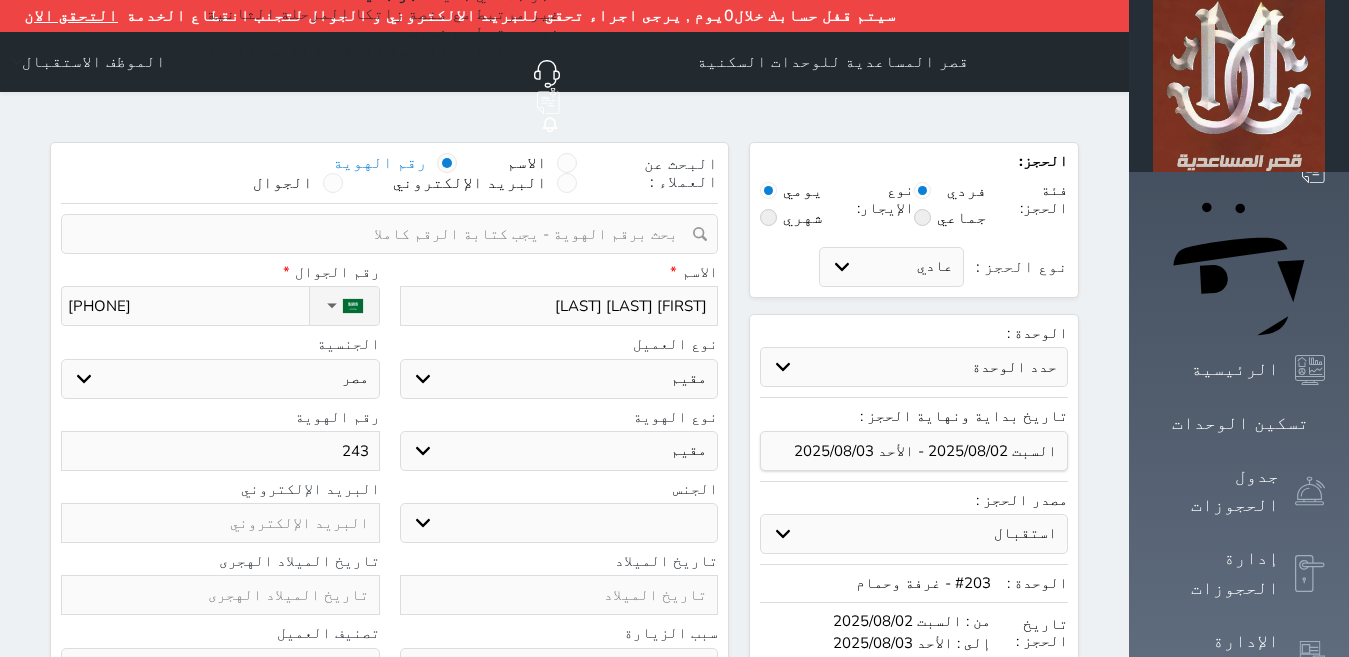 type on "2437" 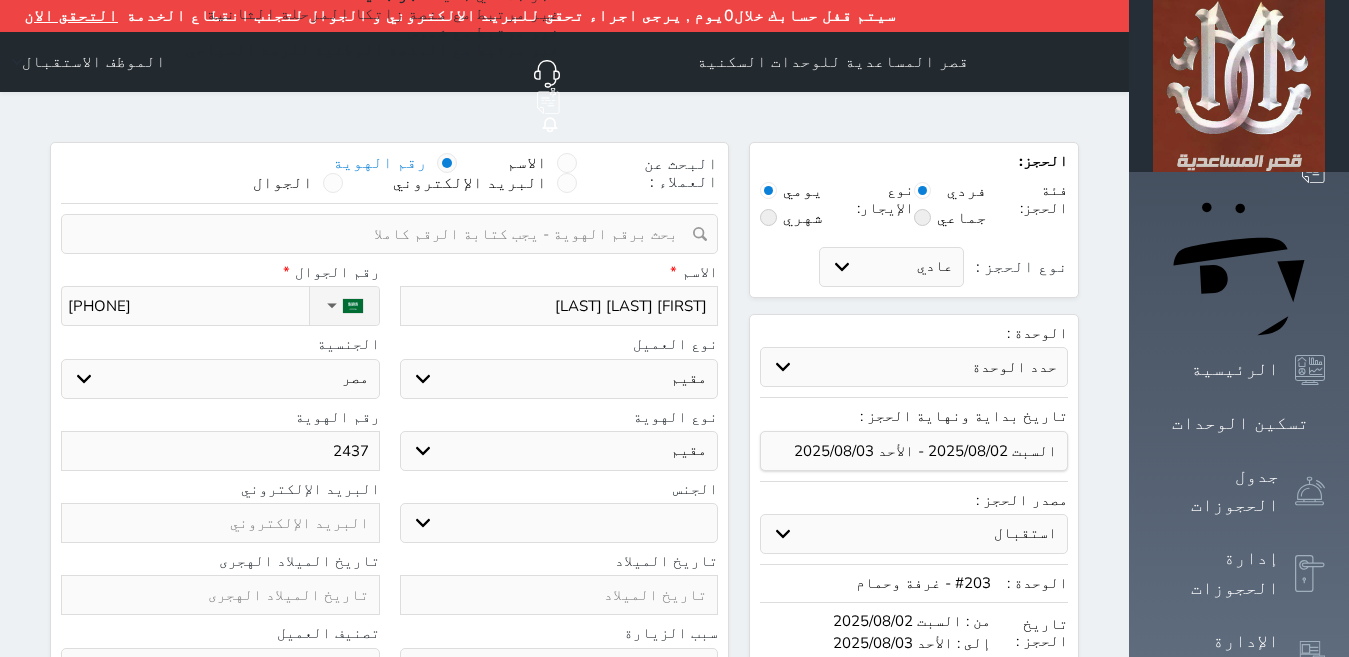 select 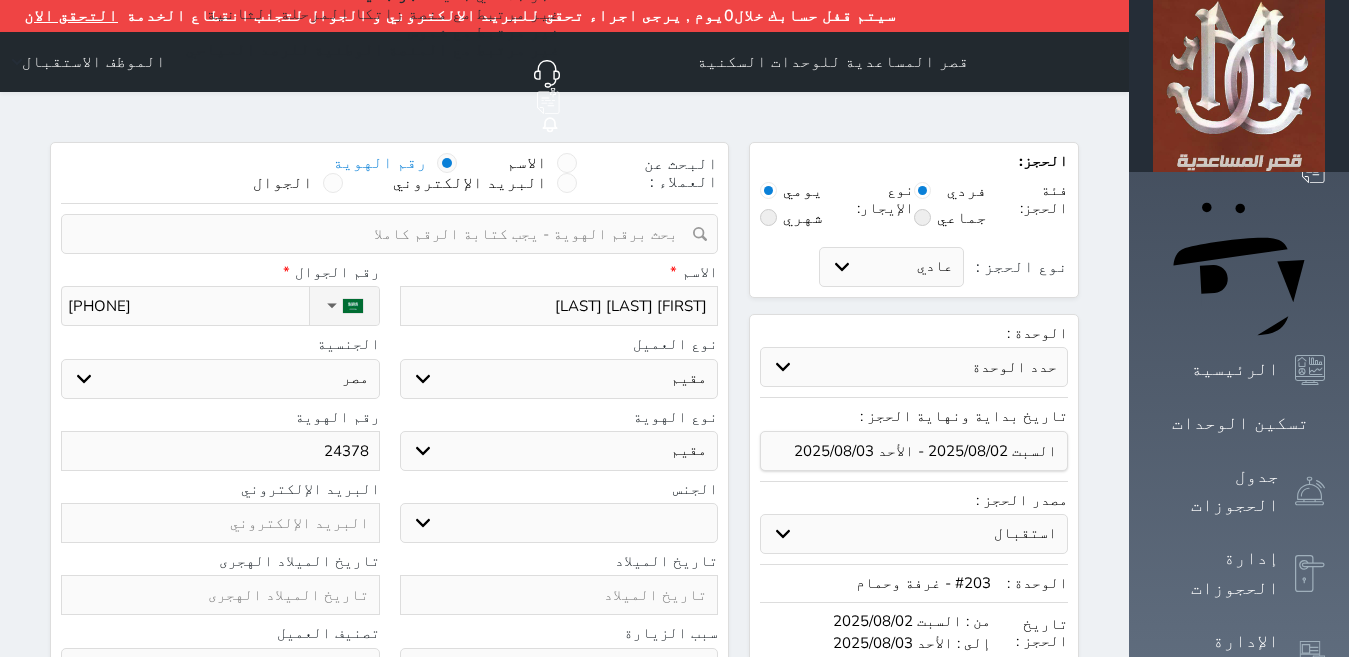 type on "243788" 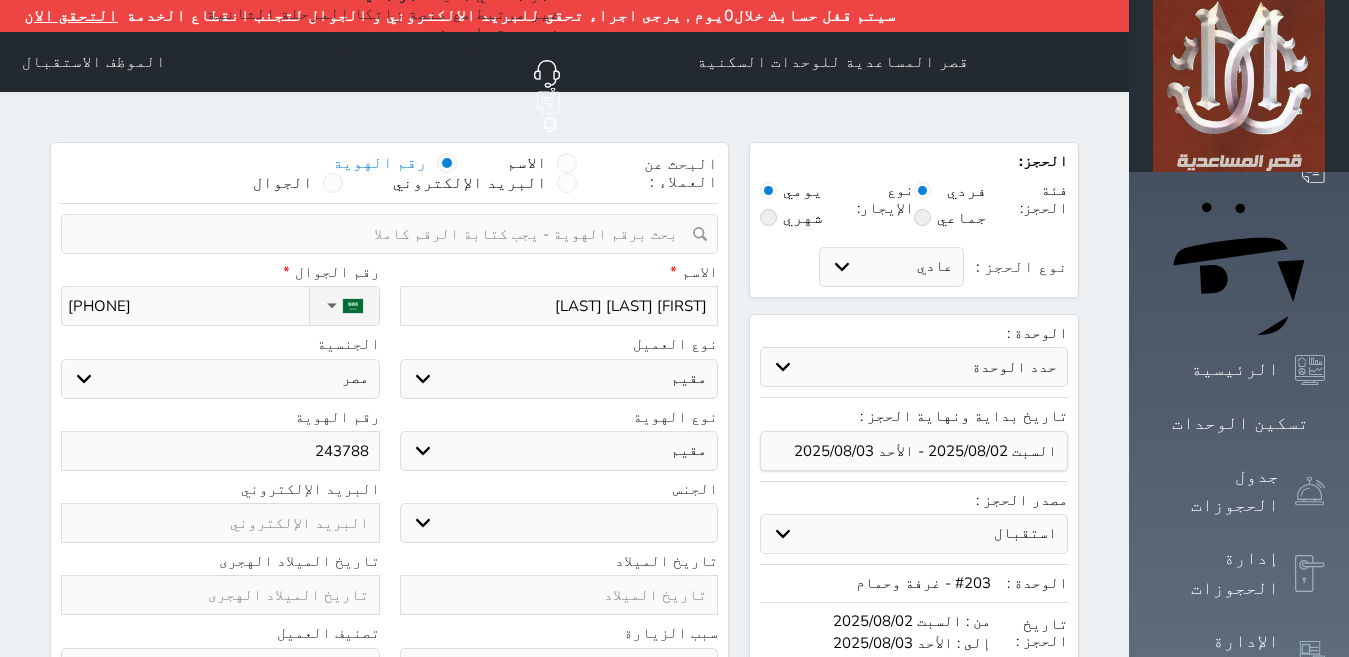 select 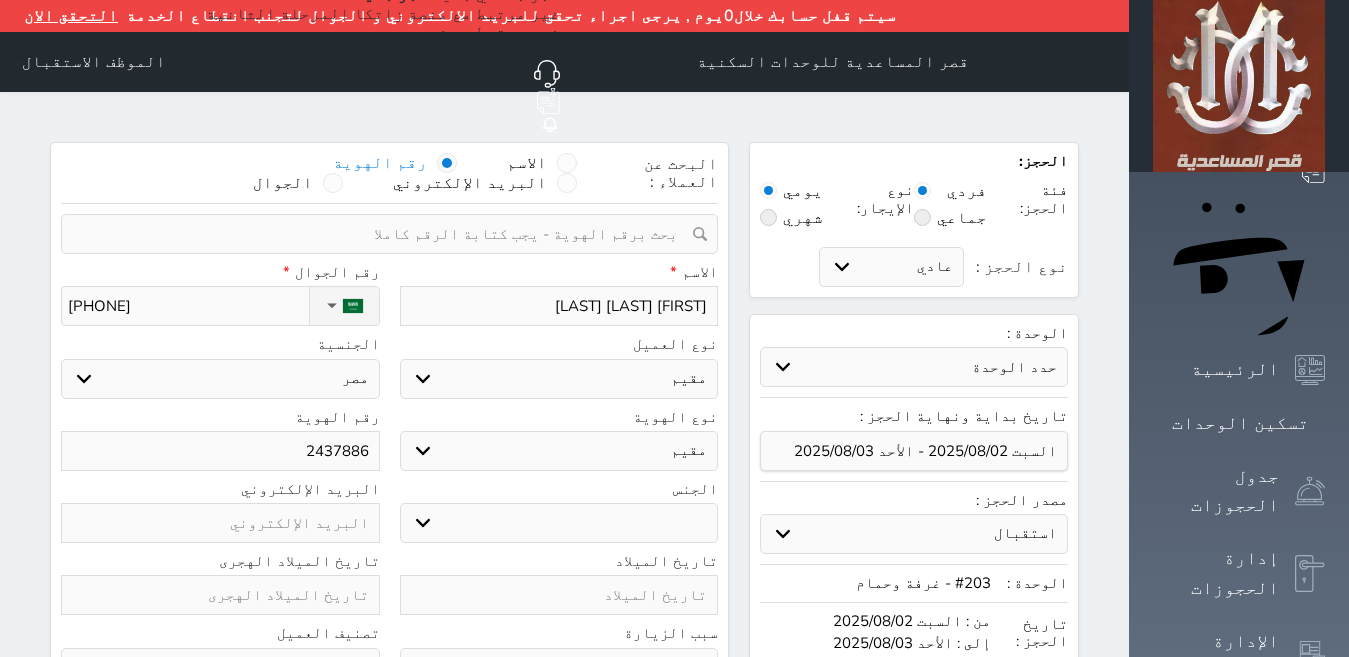 type on "24378862" 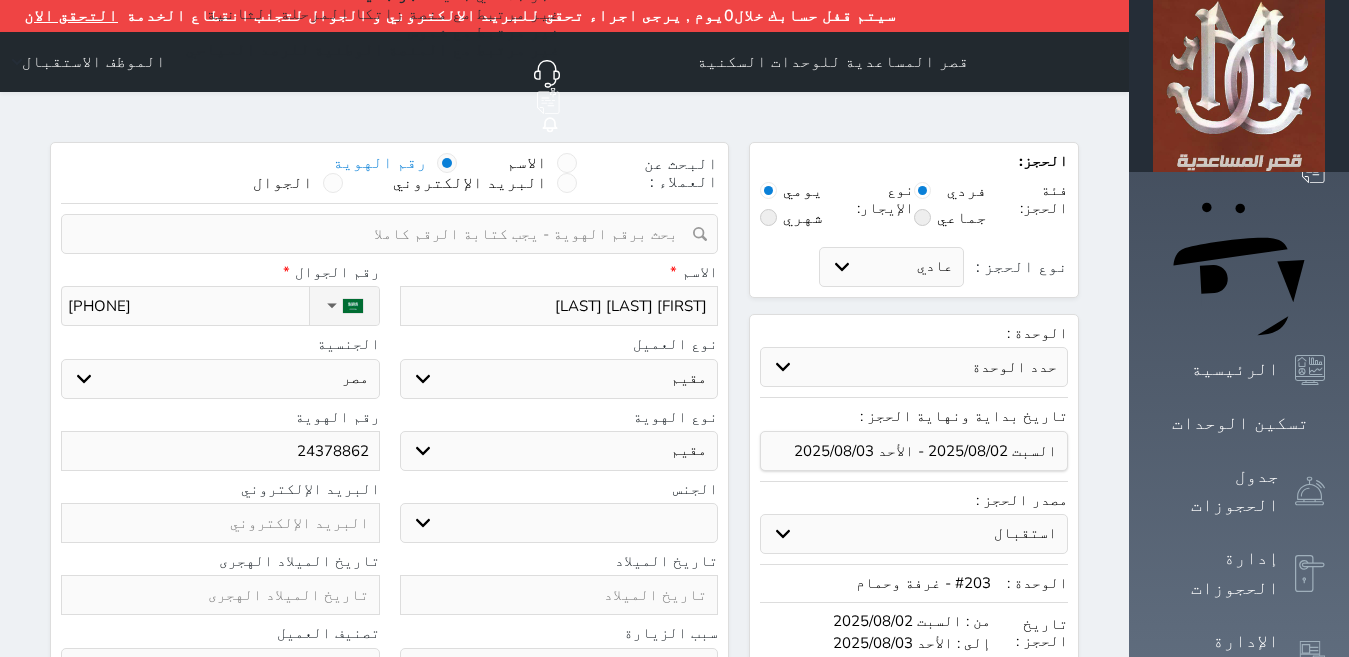 type on "243788629" 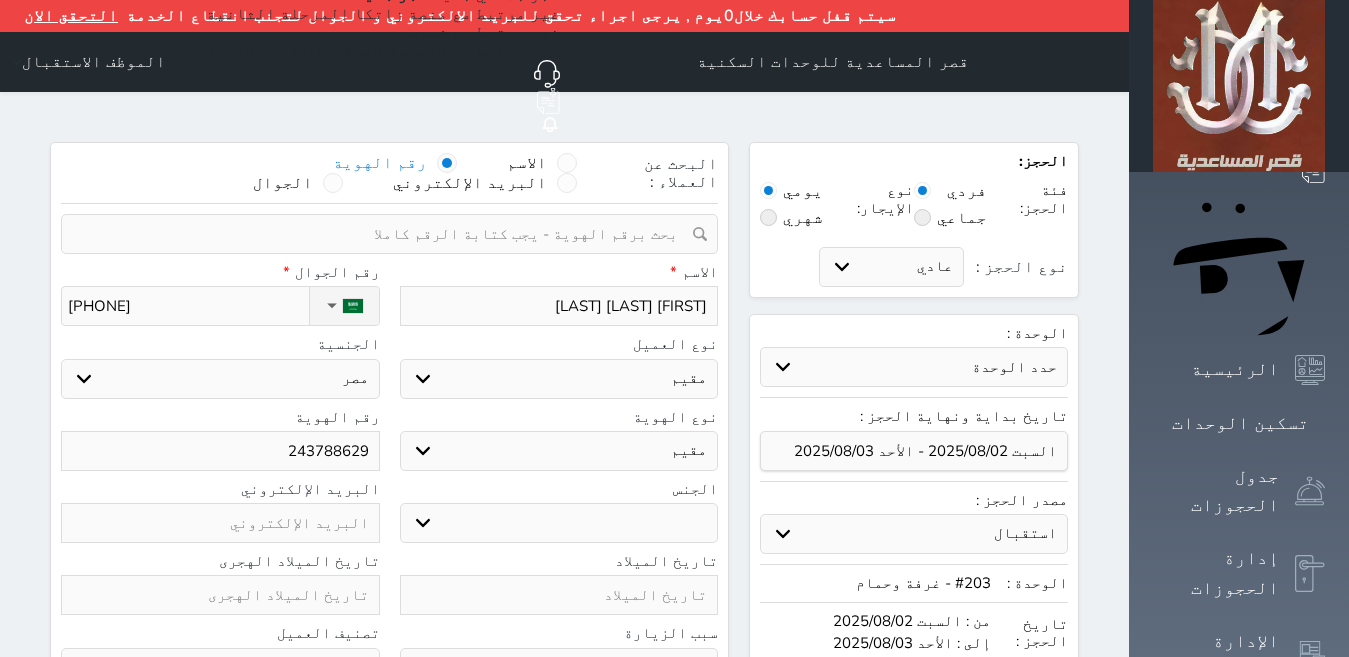 type on "2437886290" 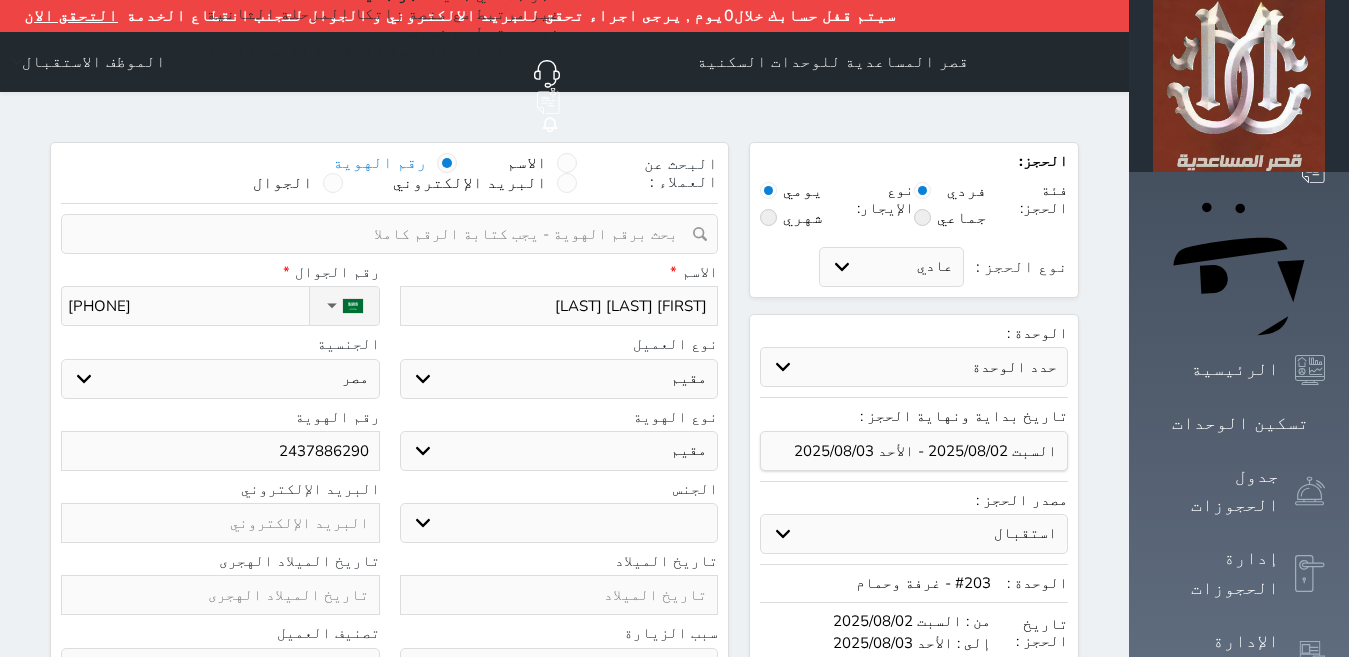 type on "2437886290" 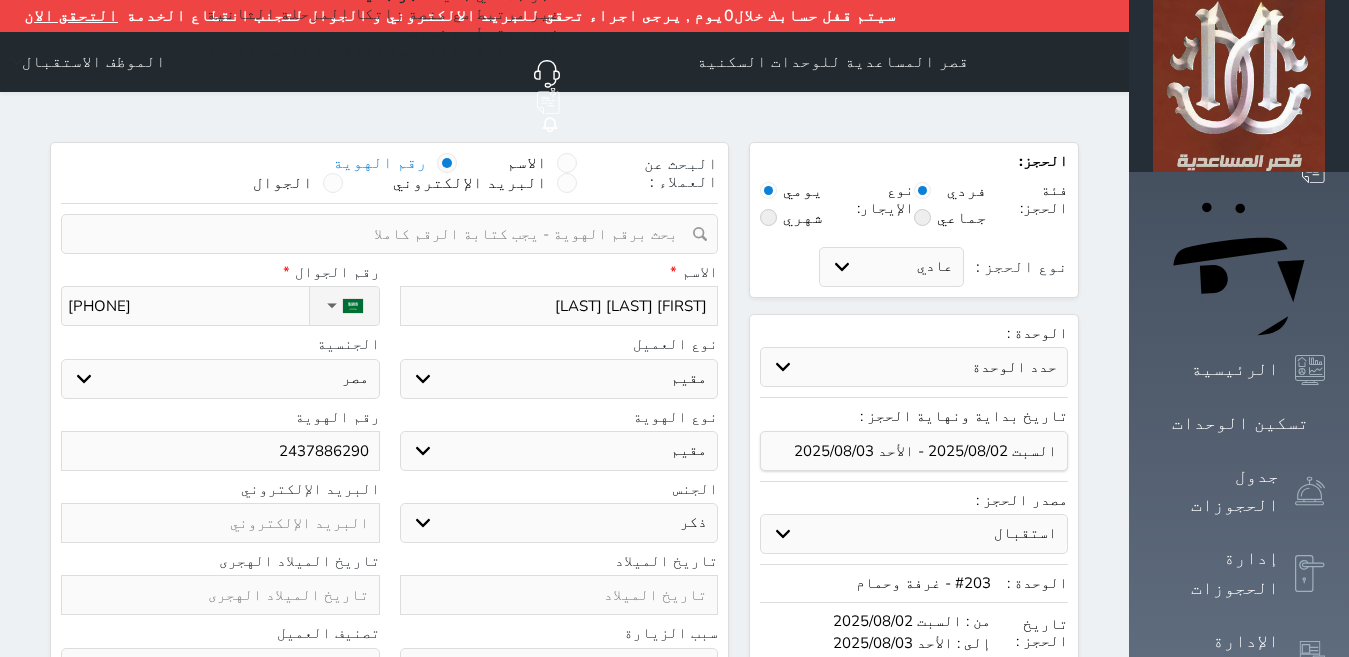 click on "ذكر   انثى" at bounding box center (559, 523) 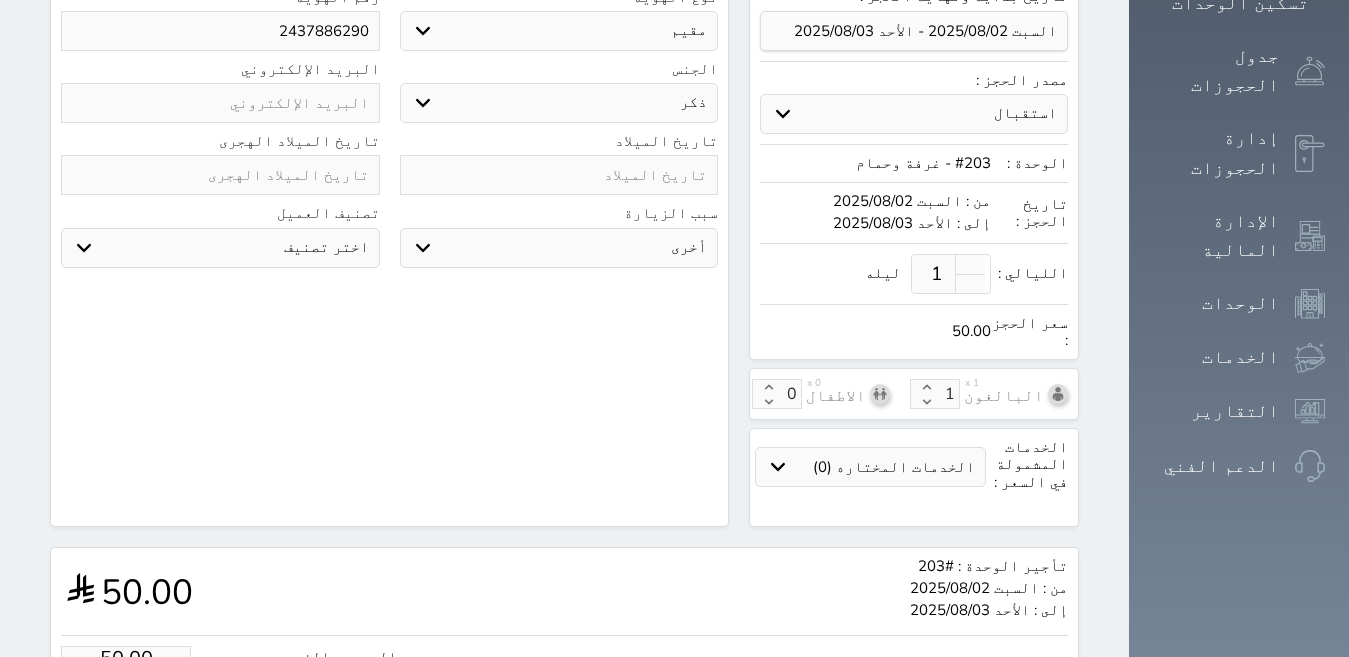 scroll, scrollTop: 506, scrollLeft: 0, axis: vertical 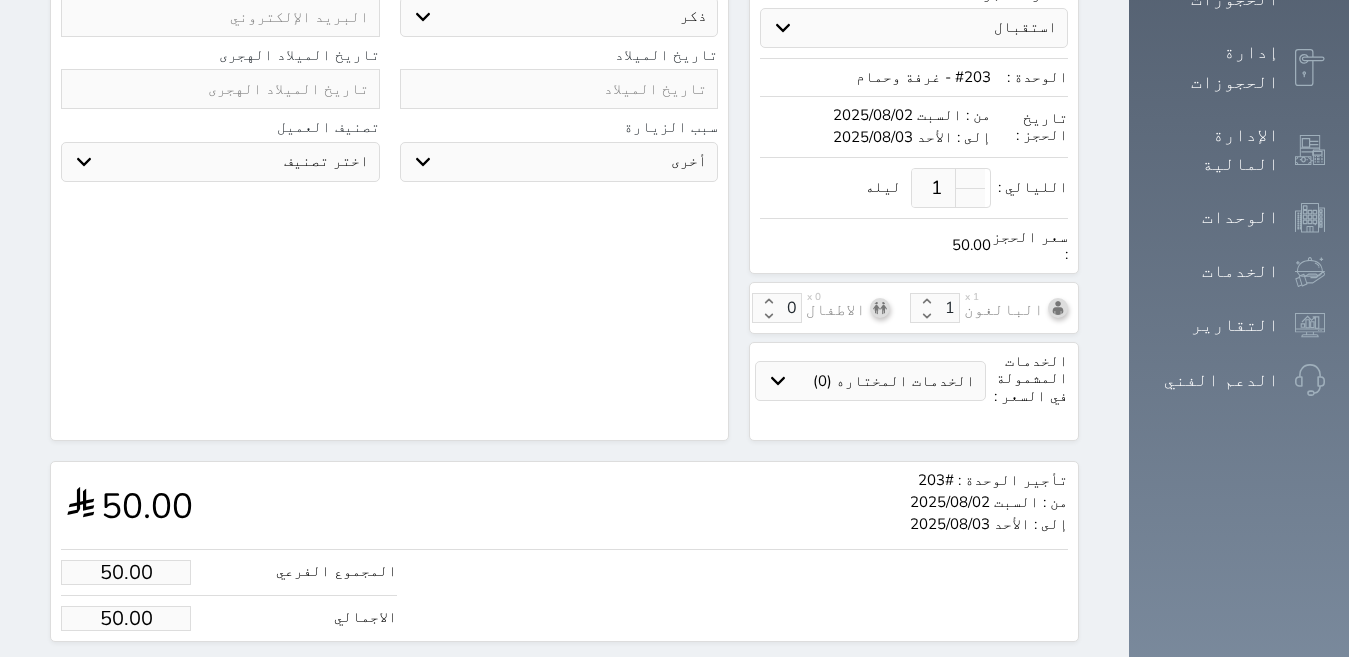 click on "50.00" at bounding box center (126, 572) 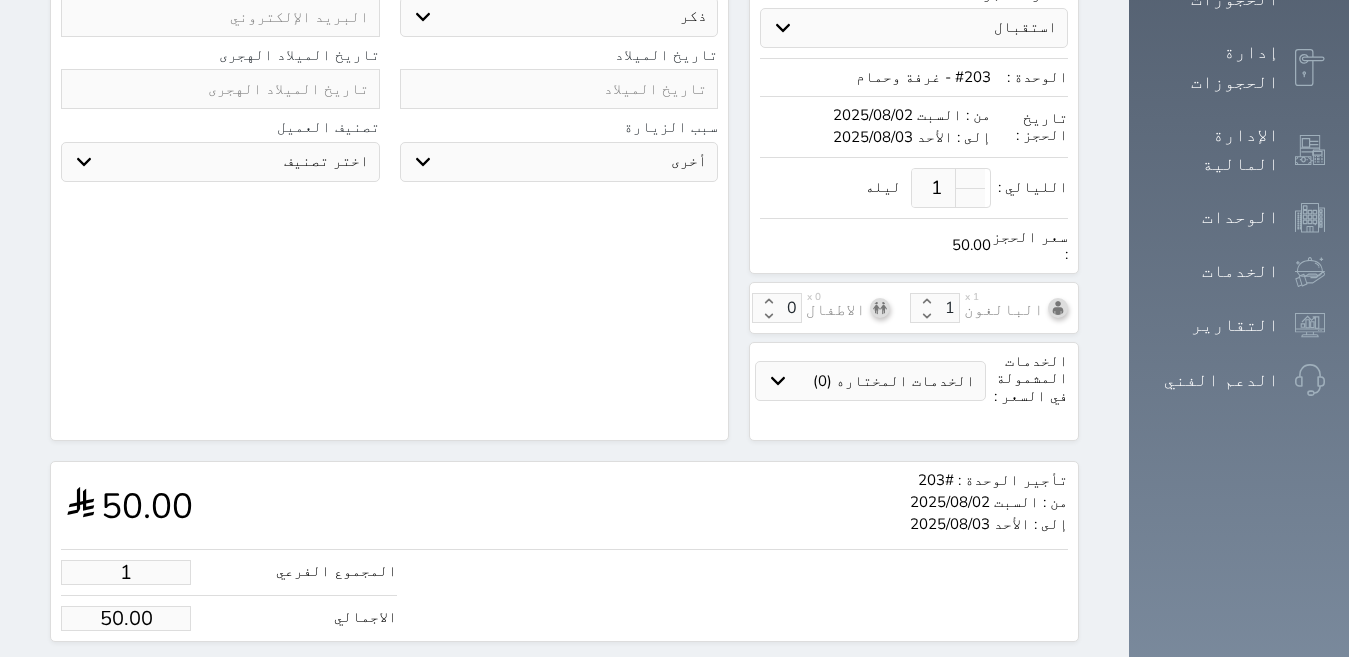 type on "13" 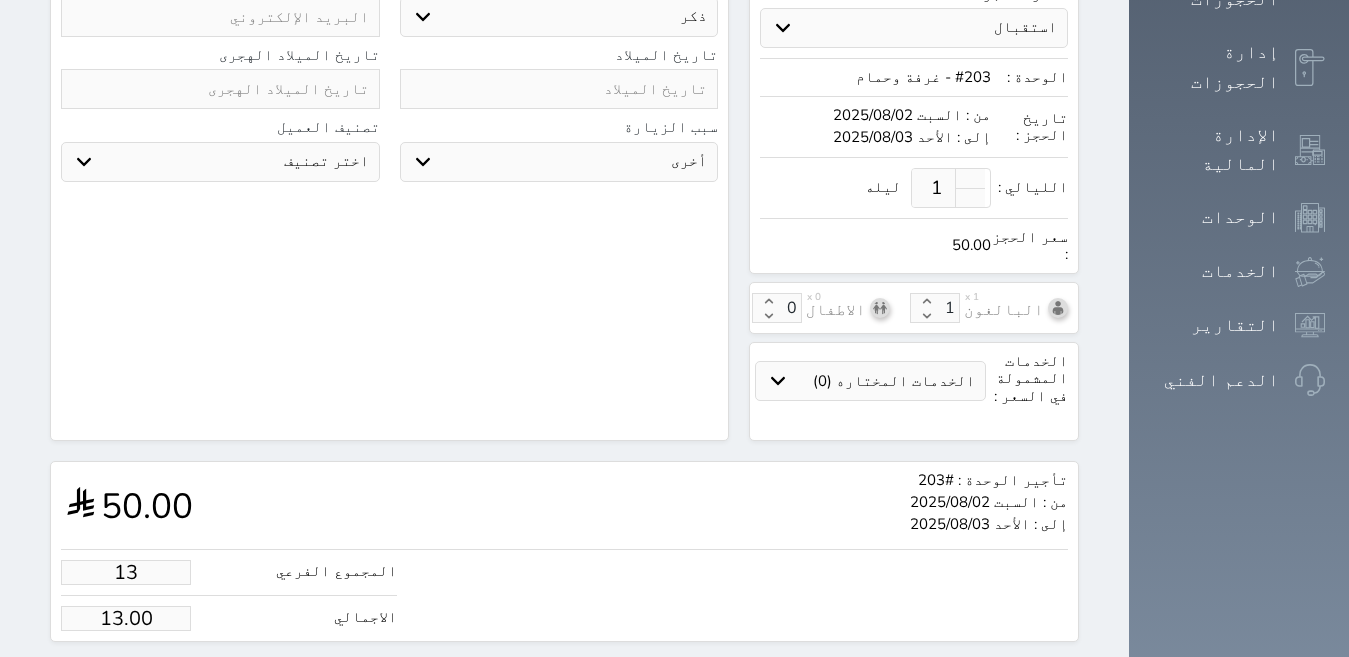 type on "130" 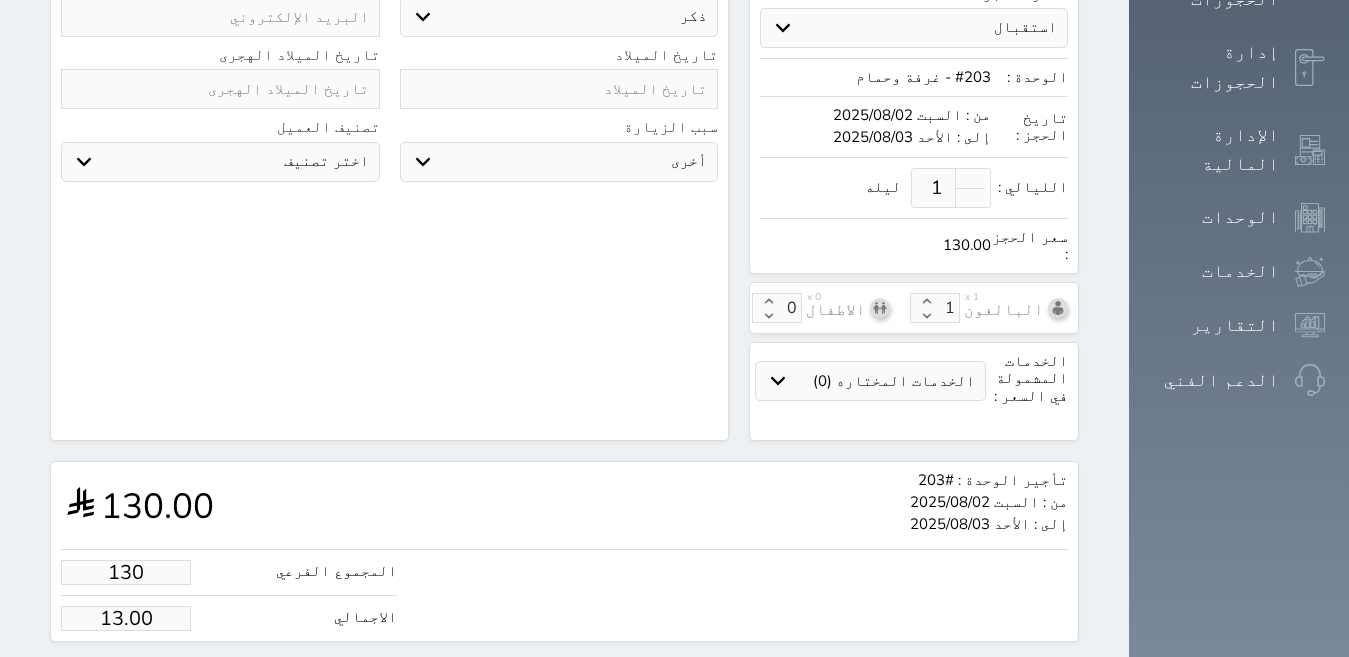 type on "130.00" 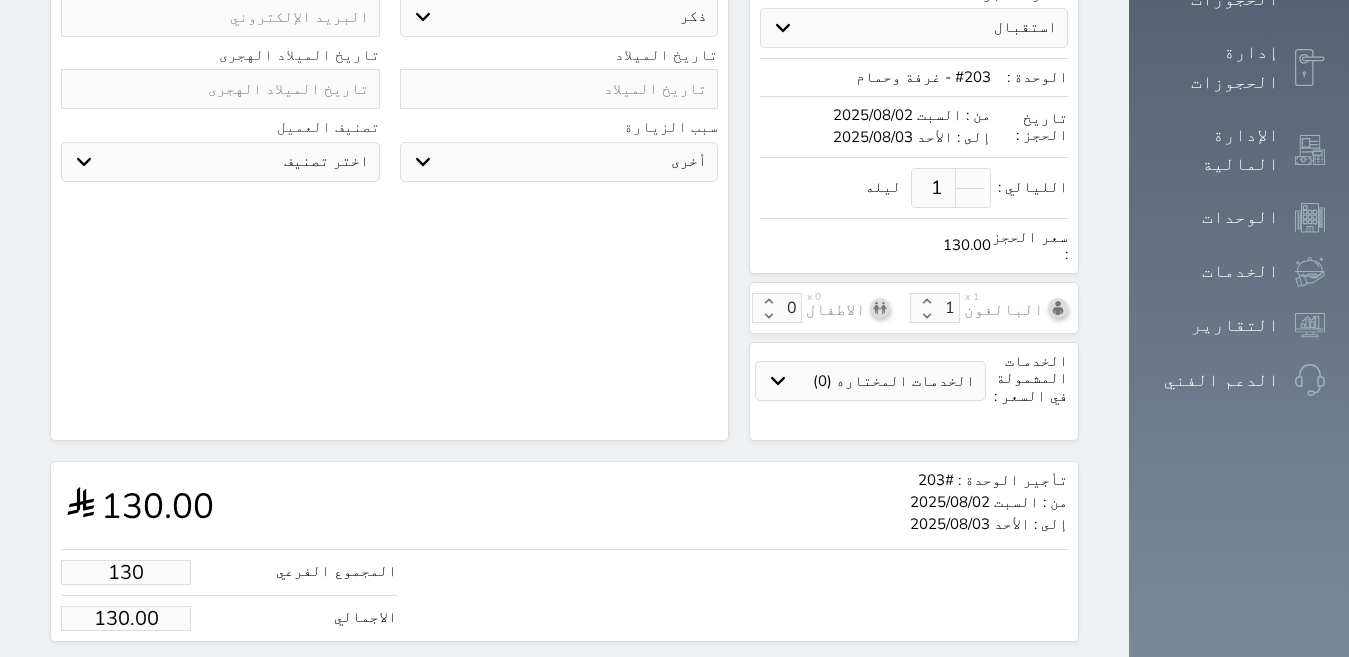 type on "130.00" 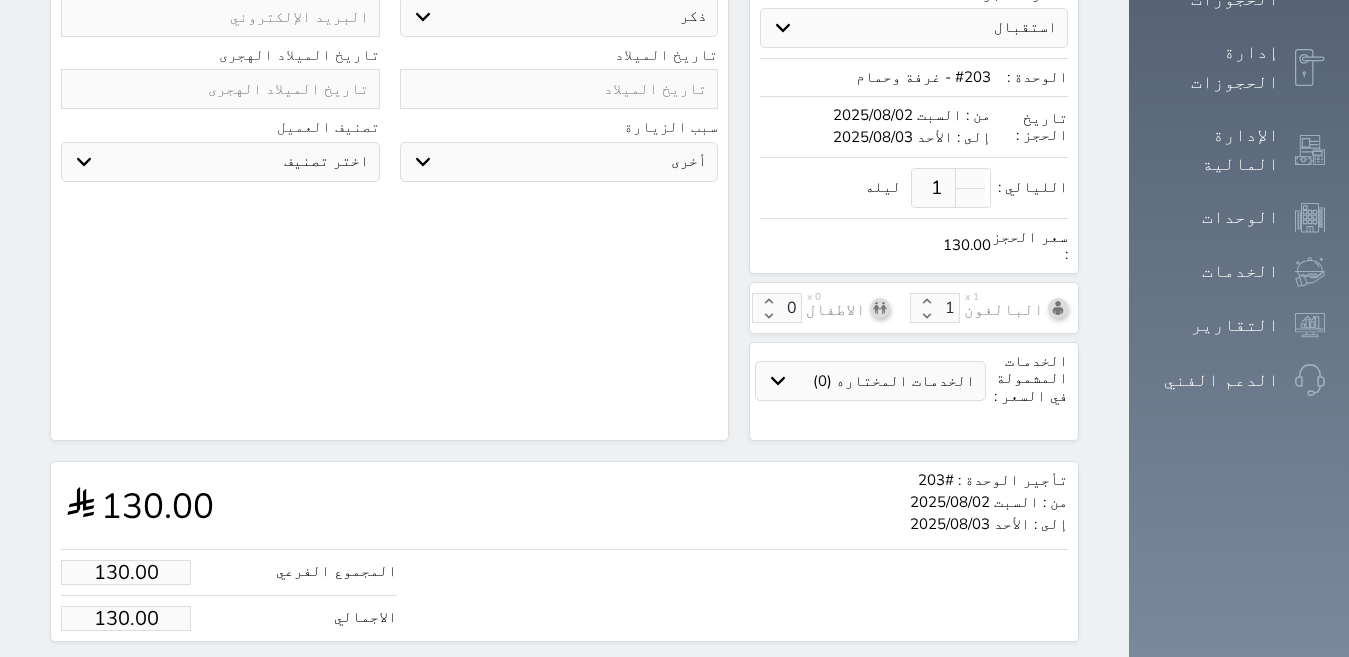 click on "تأجير الوحدة : #203   من : السبت [DATE]   إلى : الأحد [DATE]    130.00" at bounding box center (564, 505) 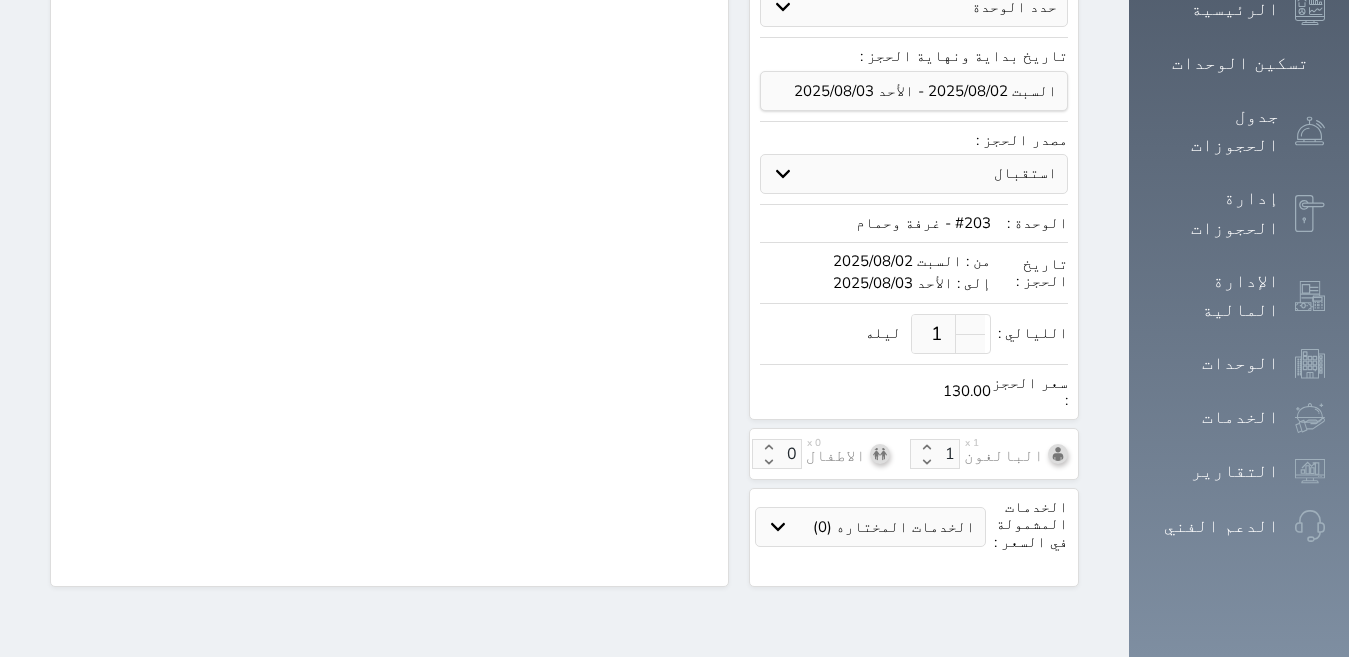 scroll, scrollTop: 279, scrollLeft: 0, axis: vertical 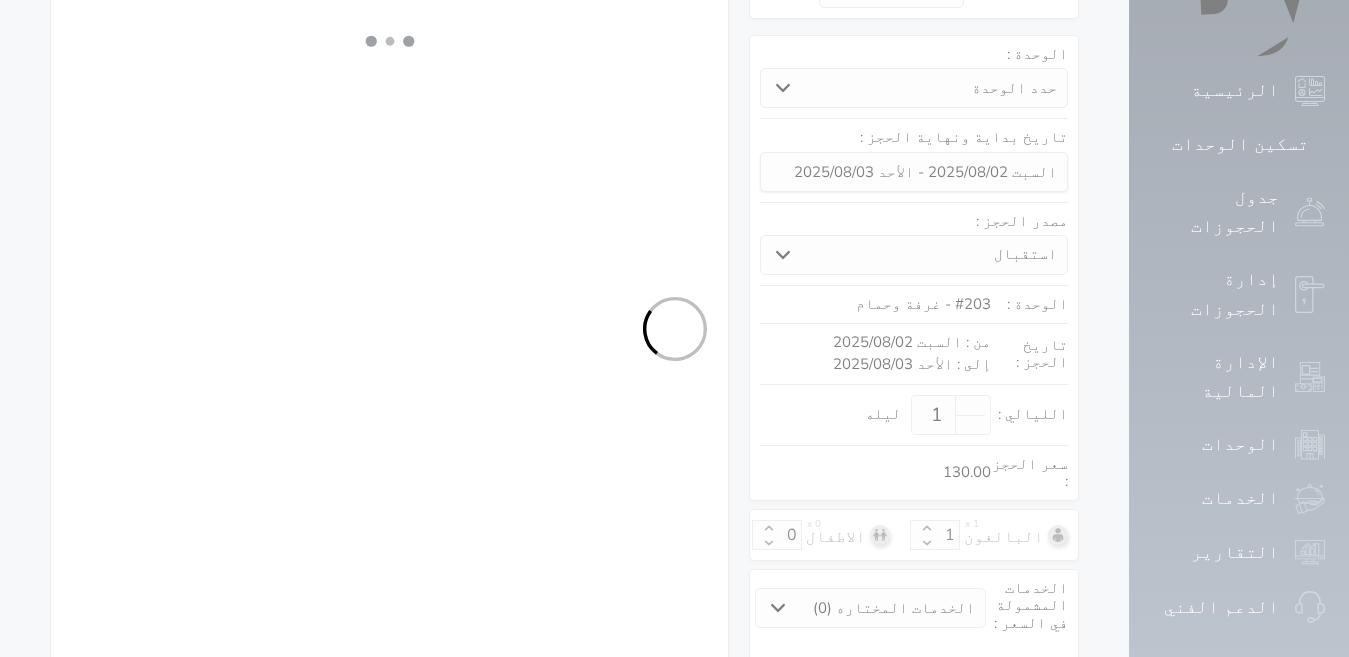 select on "4" 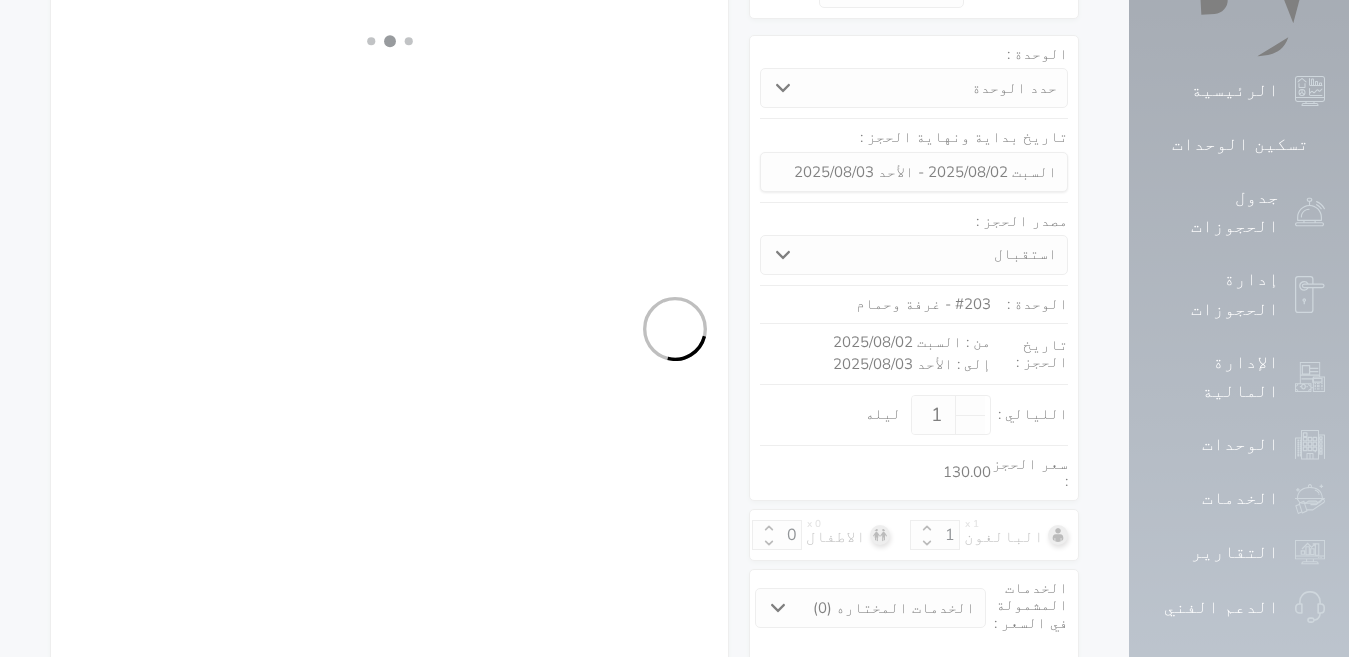 select on "207" 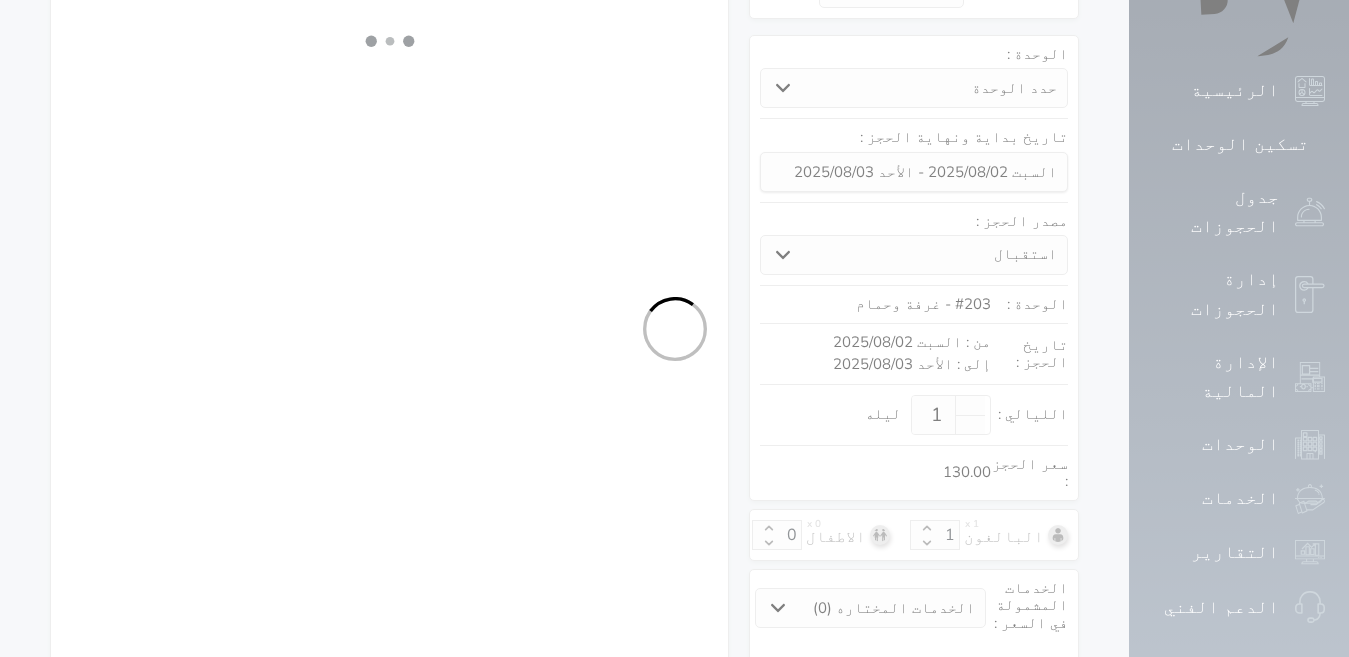 select on "4" 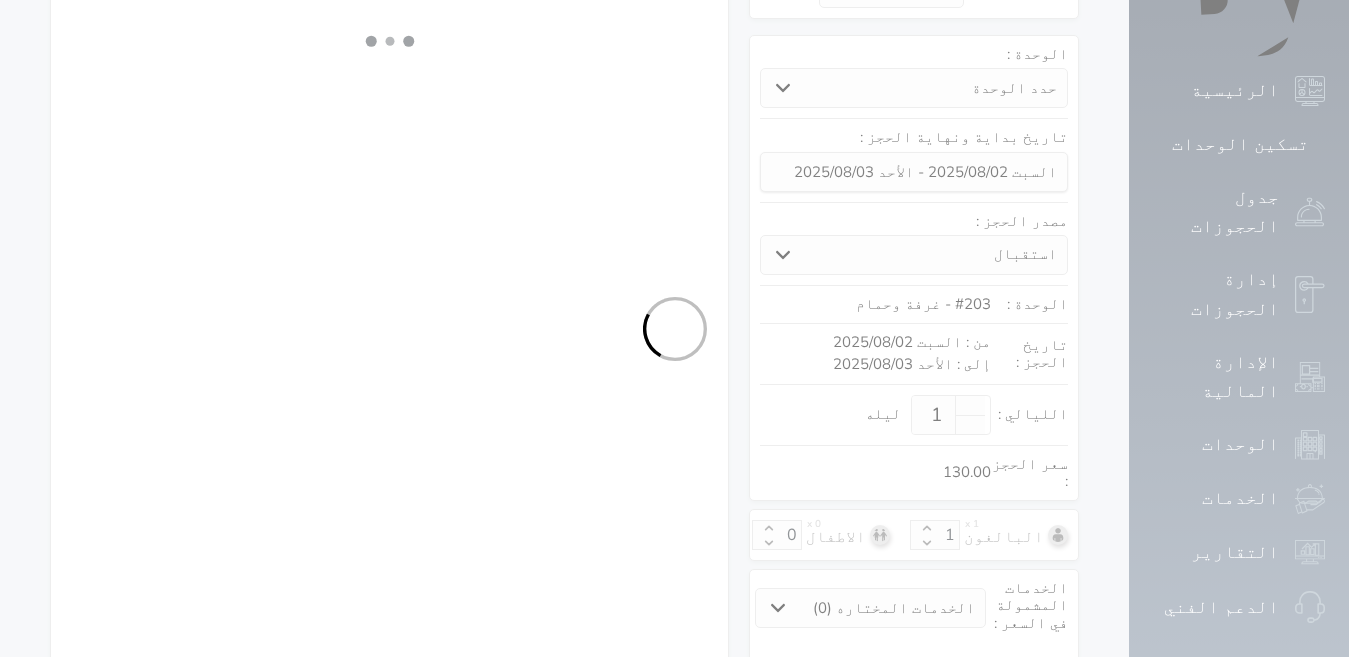 select on "7" 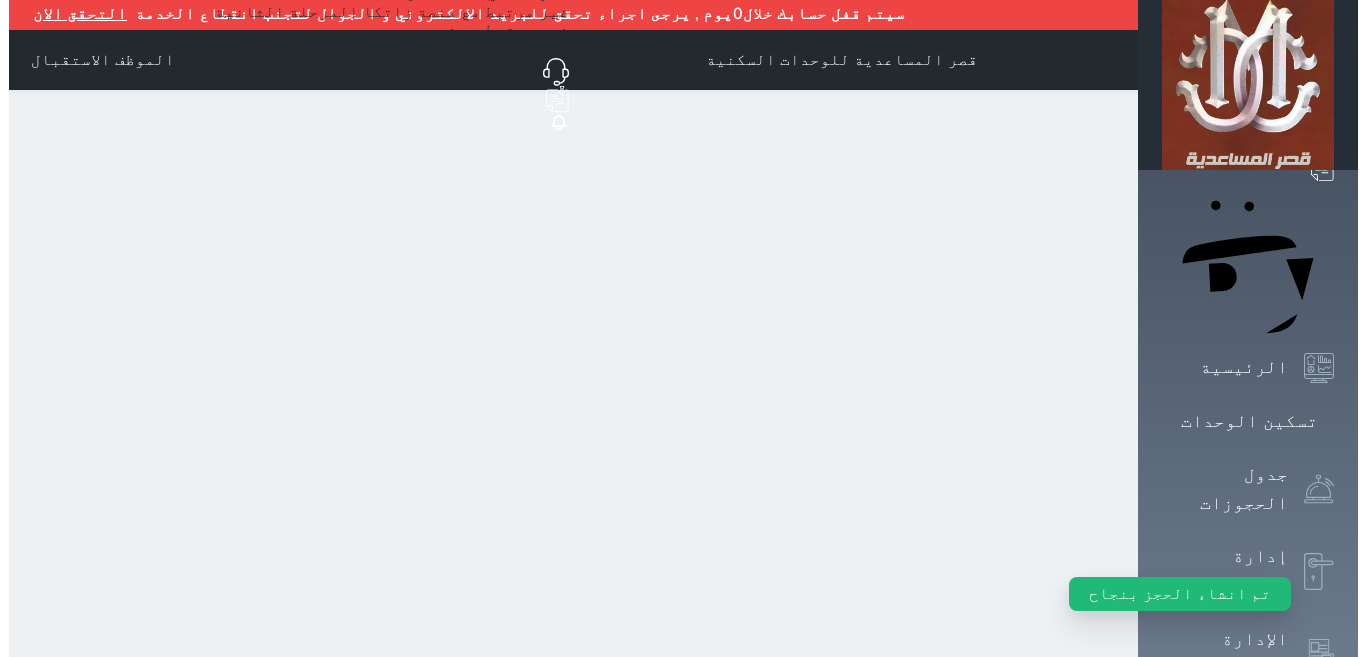 scroll, scrollTop: 0, scrollLeft: 0, axis: both 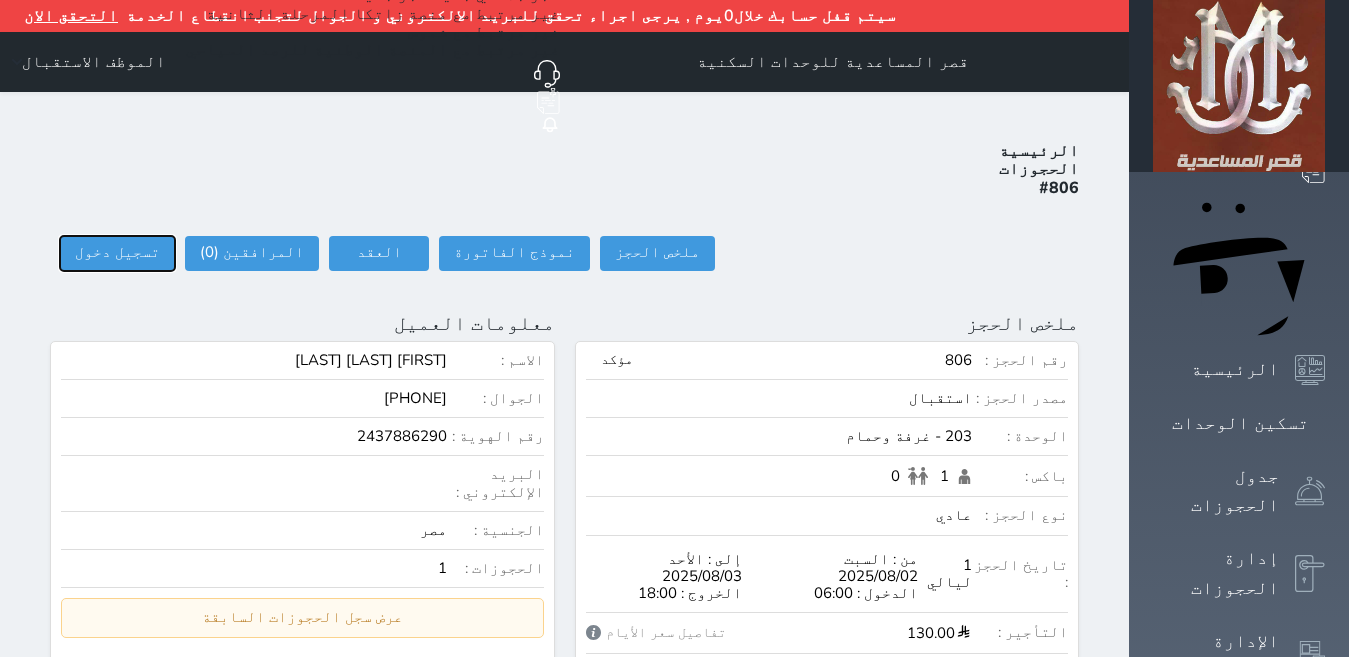 click on "تسجيل دخول" at bounding box center (117, 253) 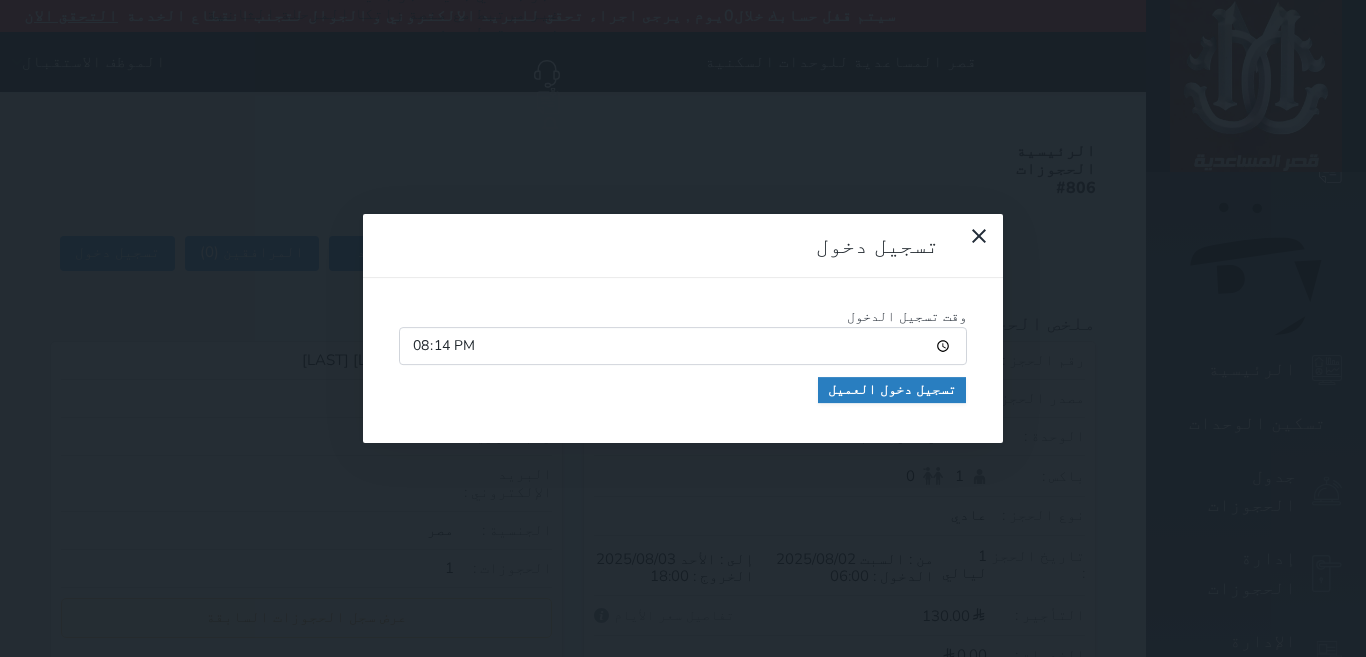 click on "وقت تسجيل الدخول    [TIME]   تسجيل دخول العميل" at bounding box center [683, 361] 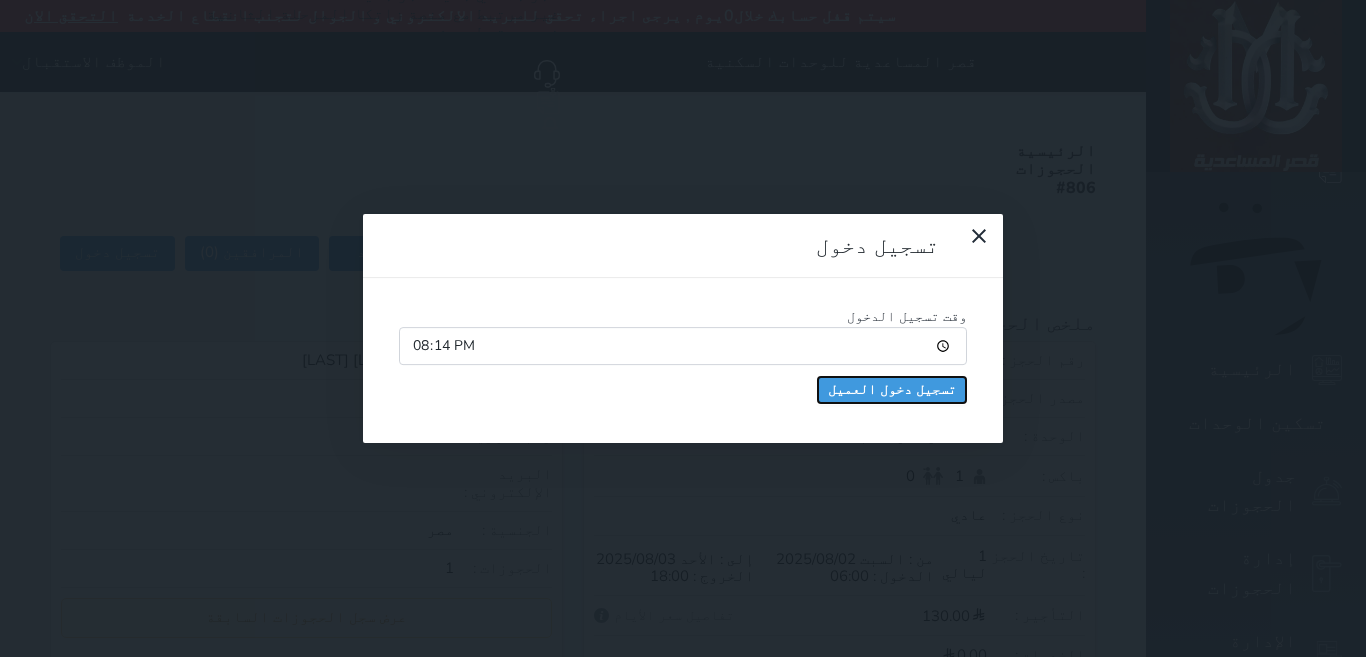 click on "تسجيل دخول العميل" at bounding box center (892, 390) 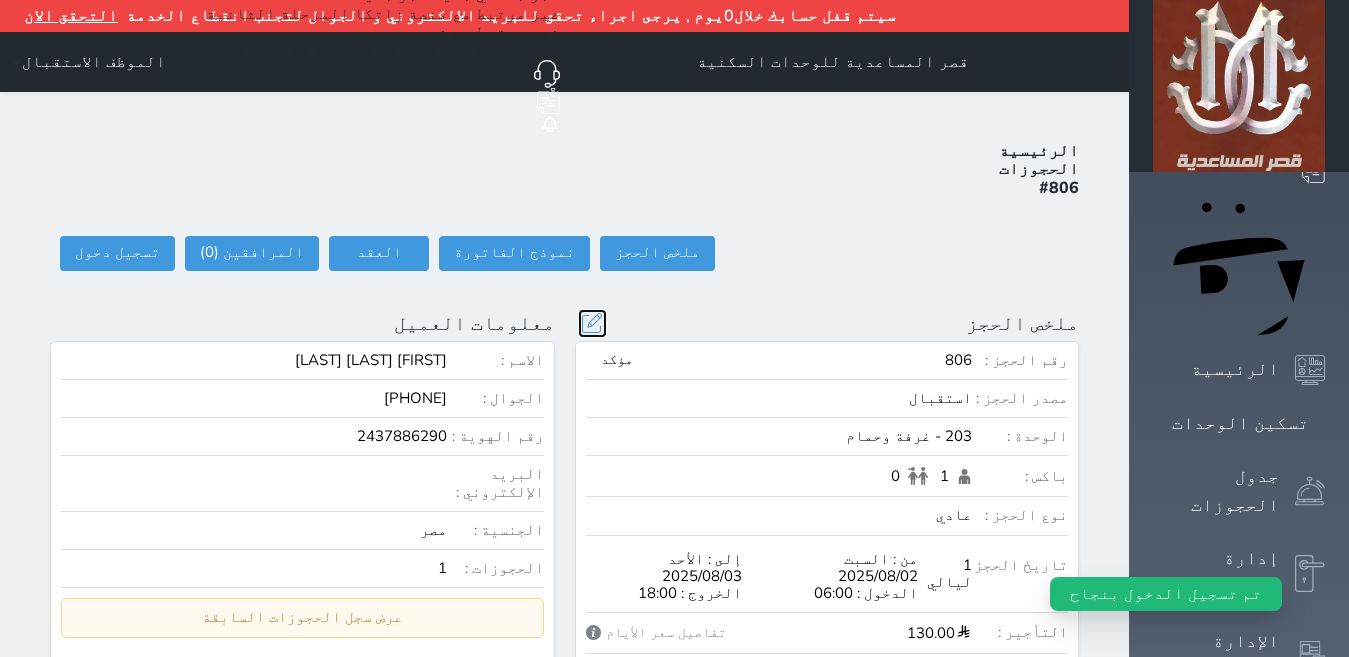 click at bounding box center (592, 323) 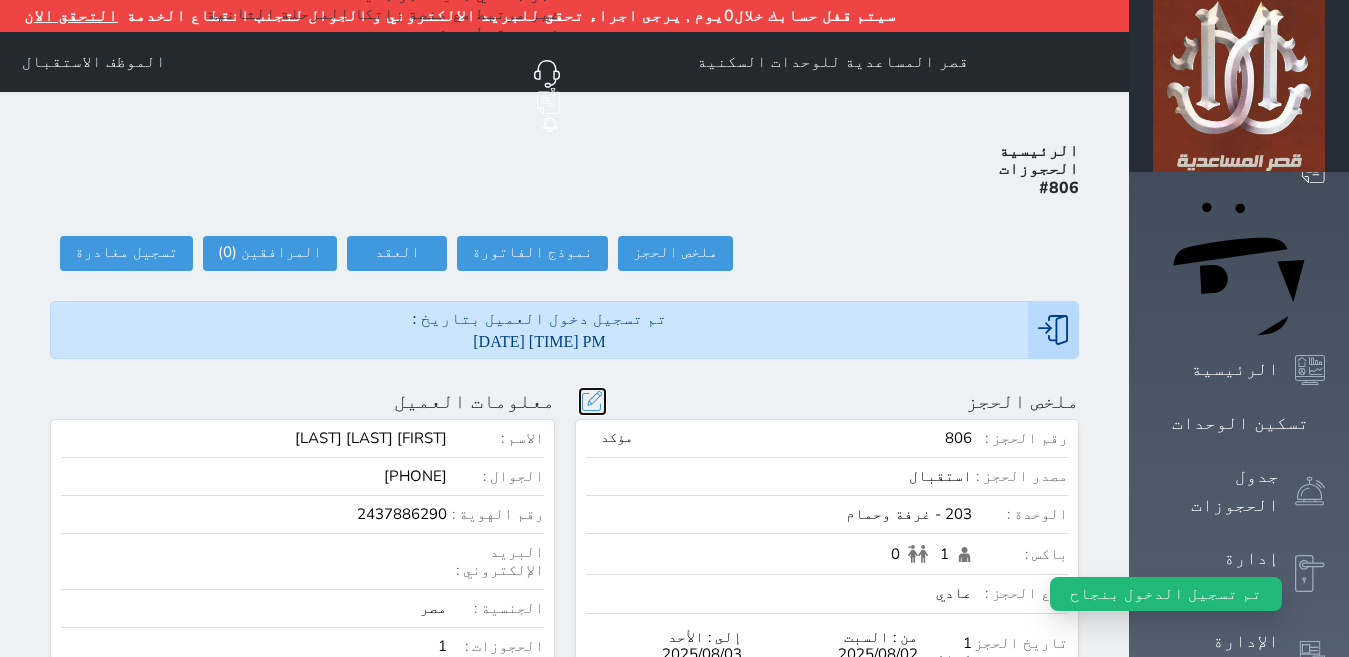 select 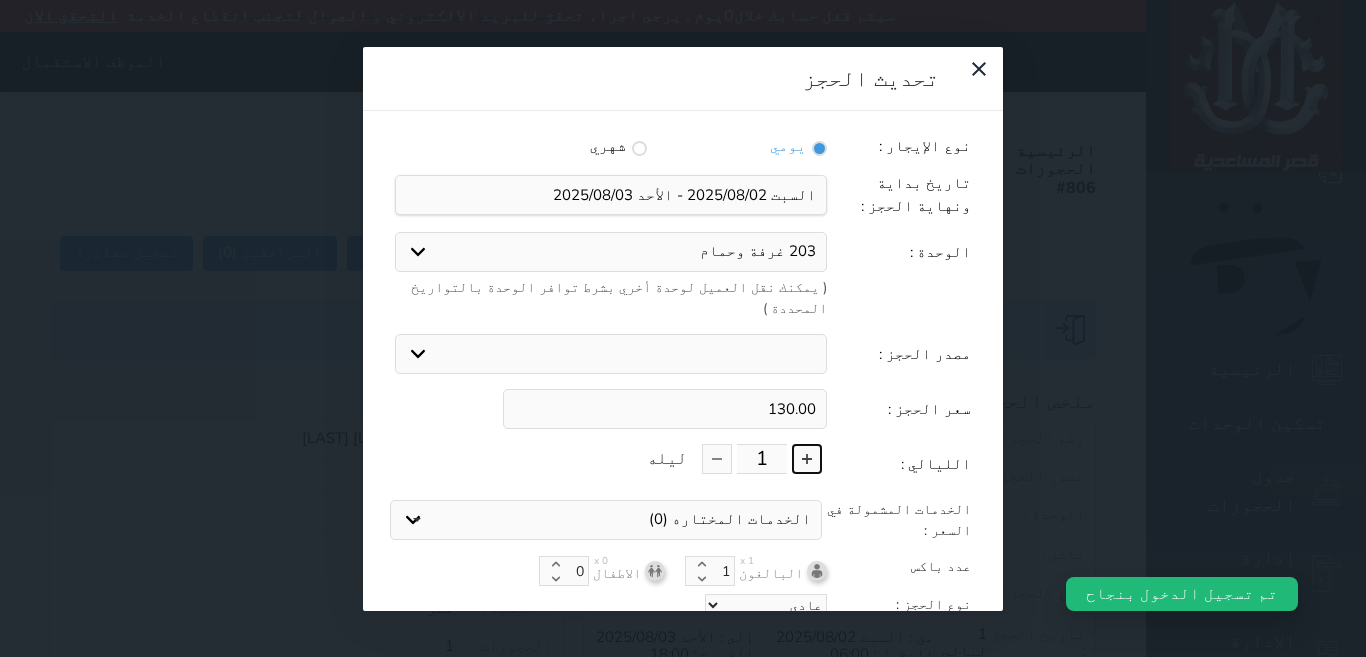 click at bounding box center (807, 459) 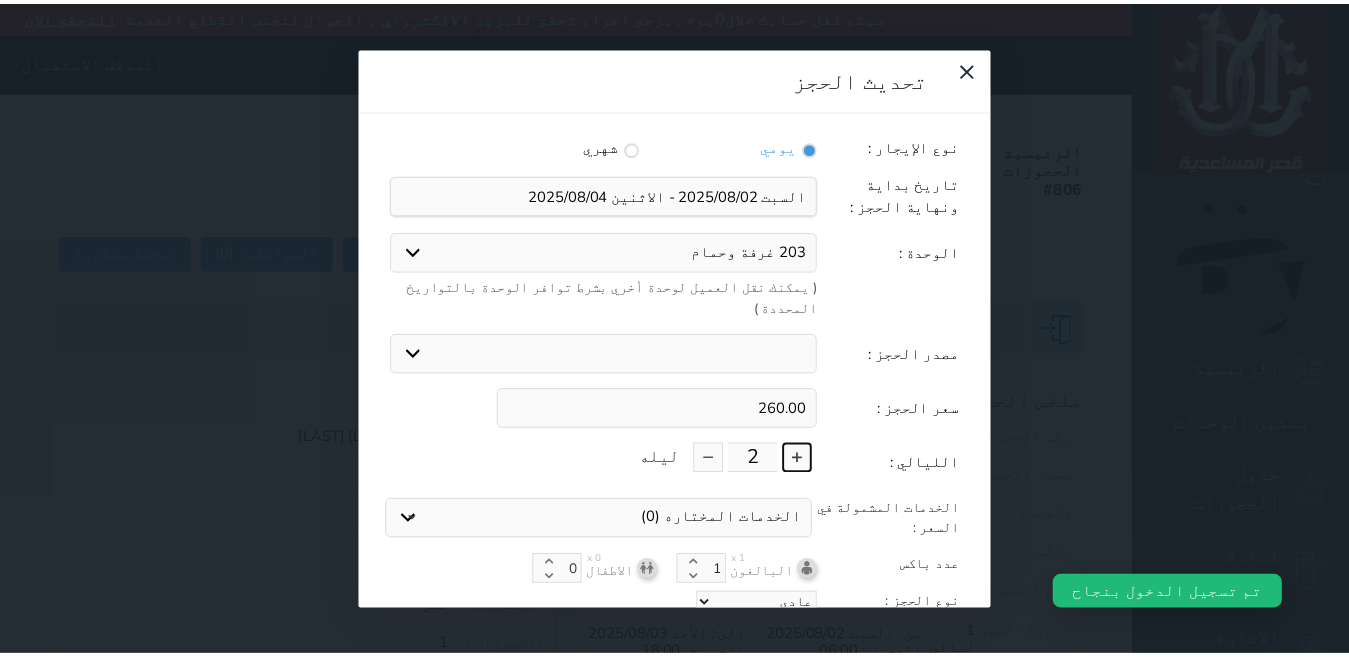 scroll, scrollTop: 45, scrollLeft: 0, axis: vertical 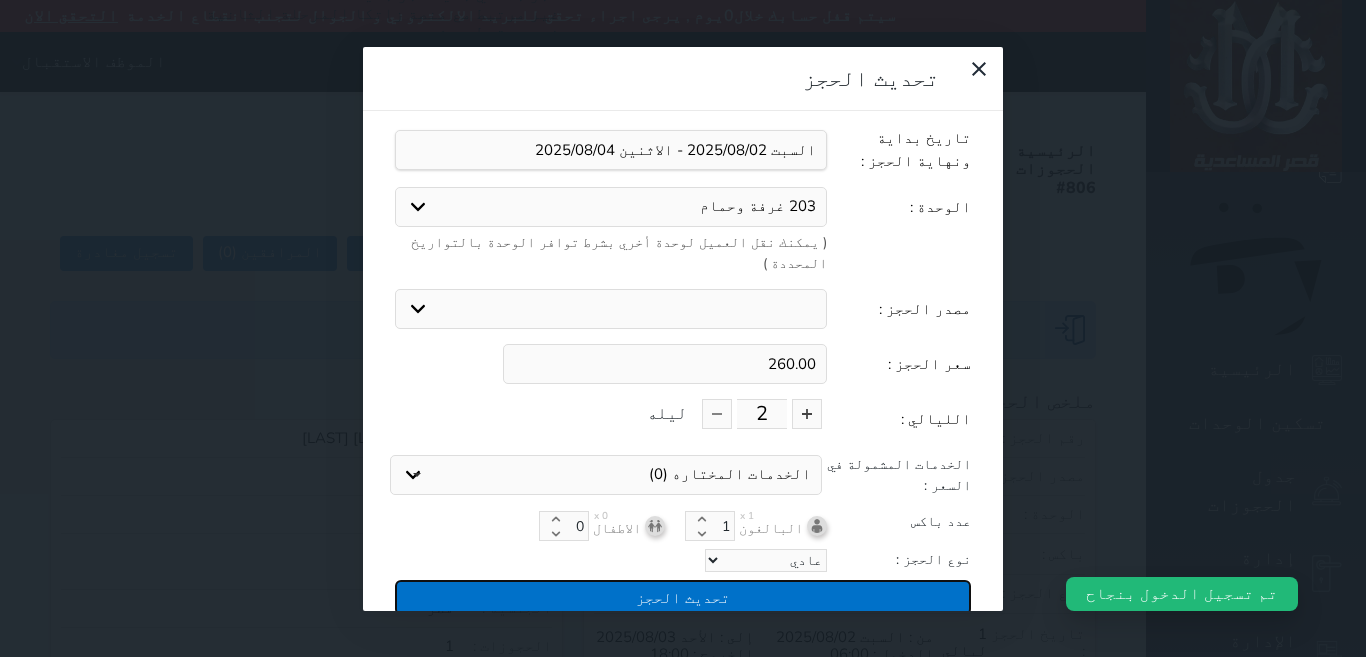 click on "تحديث الحجز" at bounding box center [683, 597] 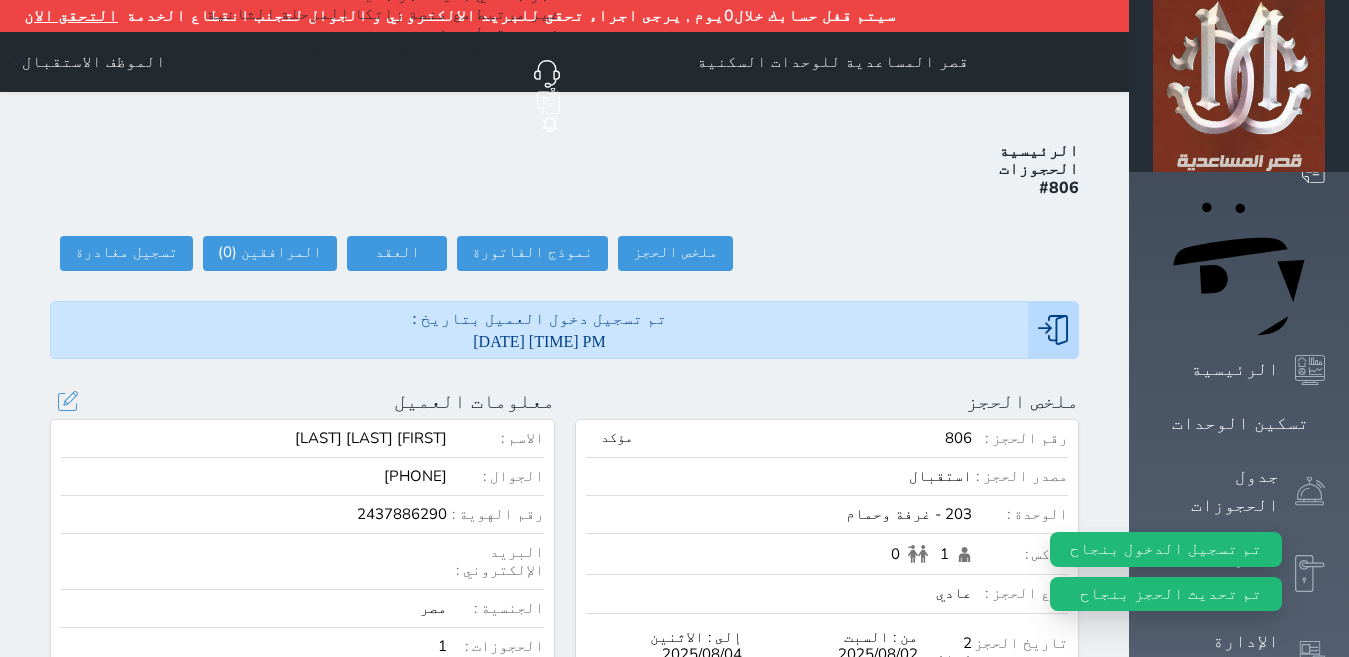 scroll, scrollTop: 100, scrollLeft: 0, axis: vertical 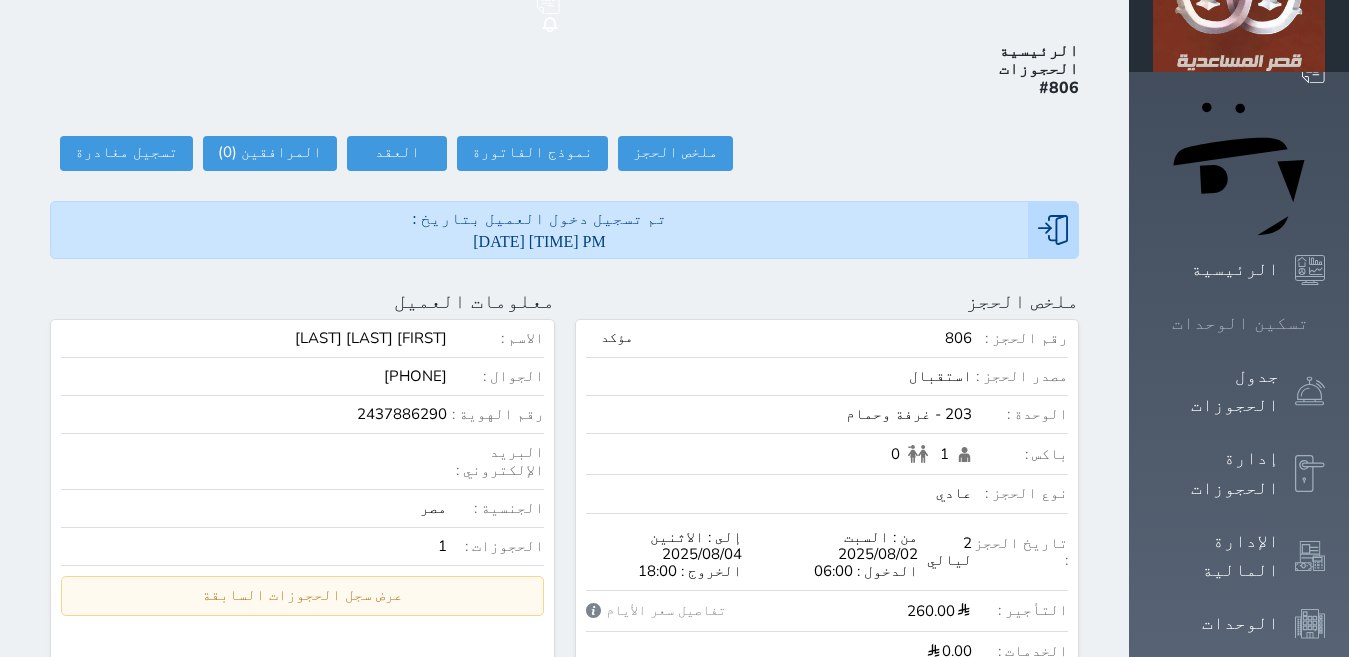 click 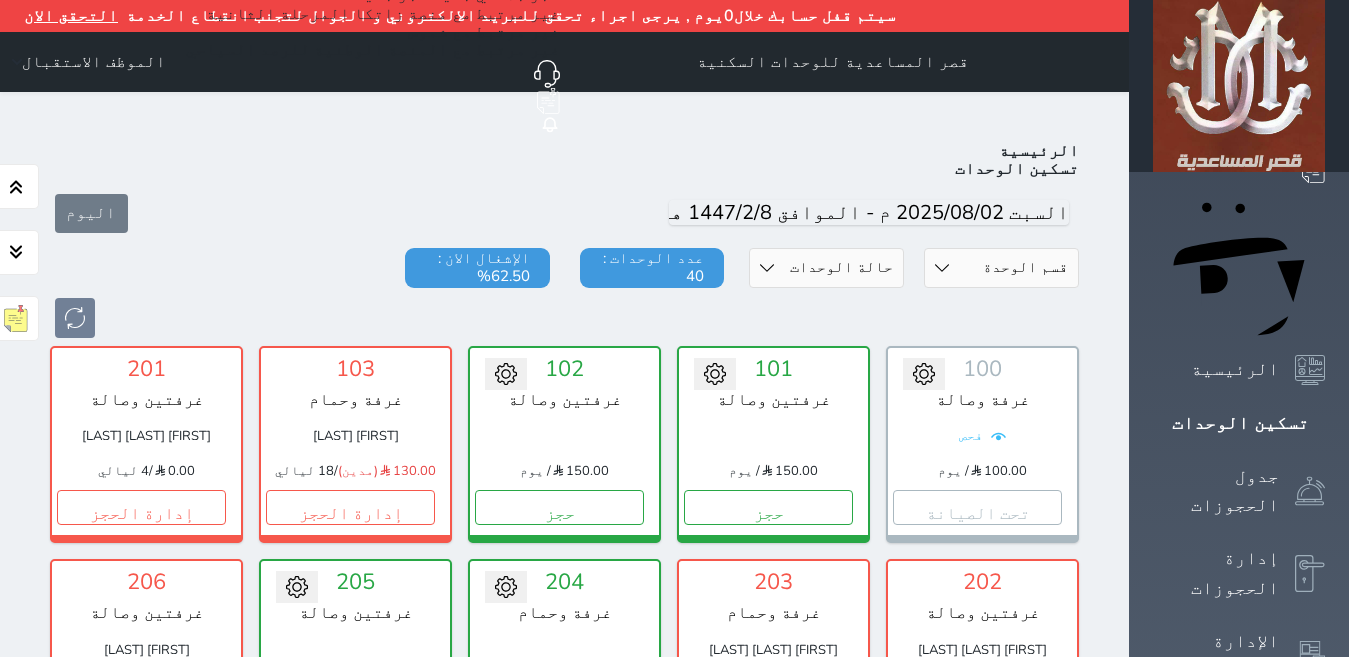 scroll, scrollTop: 110, scrollLeft: 0, axis: vertical 